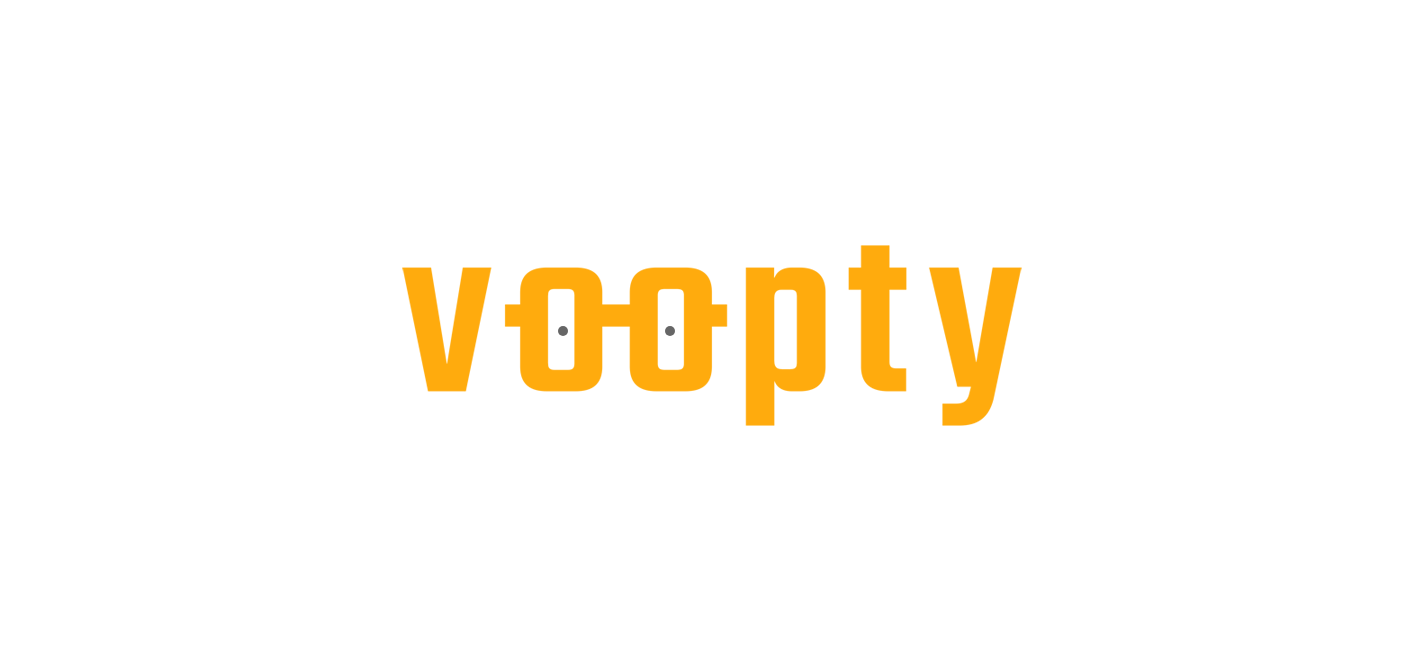 scroll, scrollTop: 0, scrollLeft: 0, axis: both 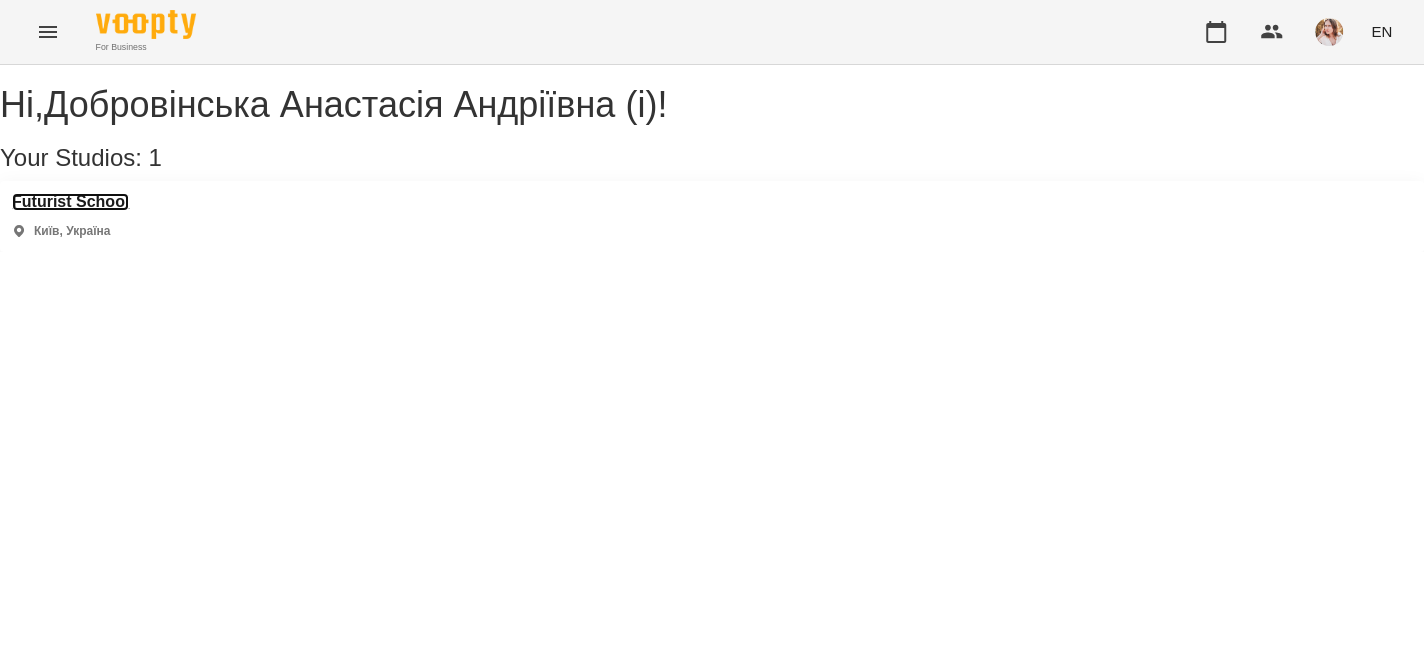 click on "Futurist School" at bounding box center [70, 202] 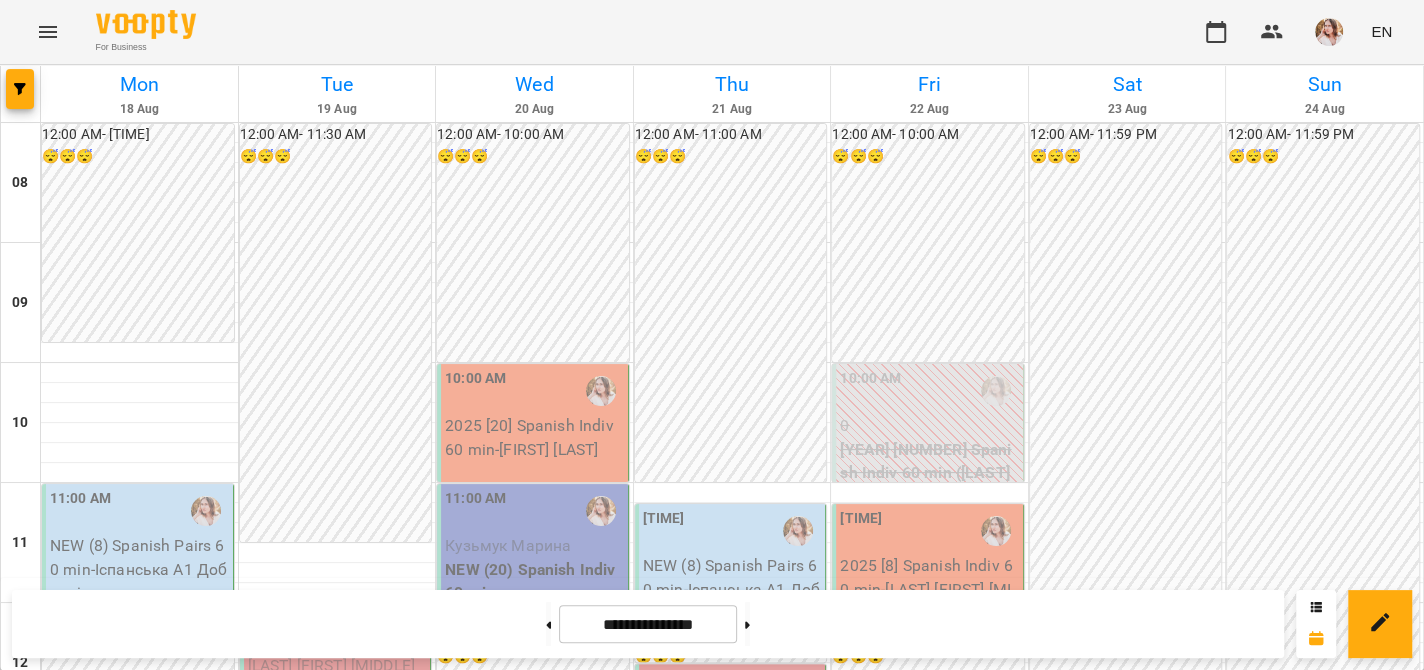 scroll, scrollTop: 1100, scrollLeft: 0, axis: vertical 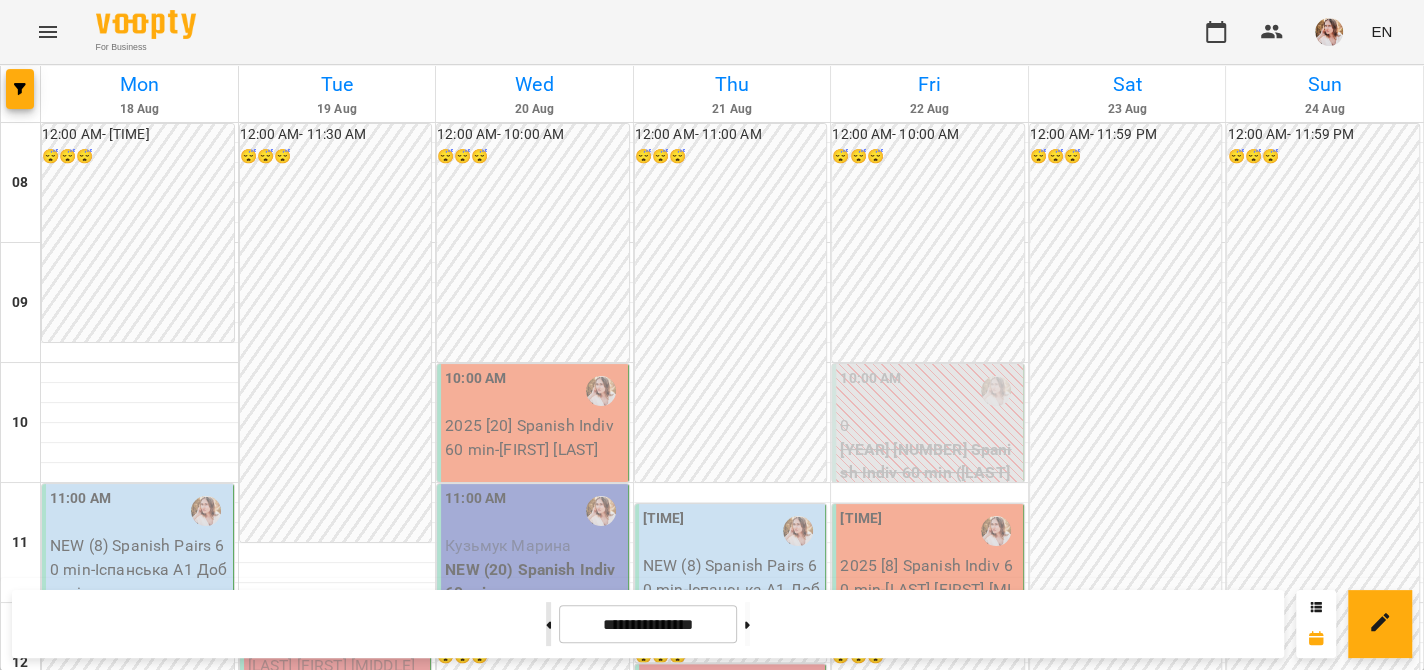click at bounding box center [548, 624] 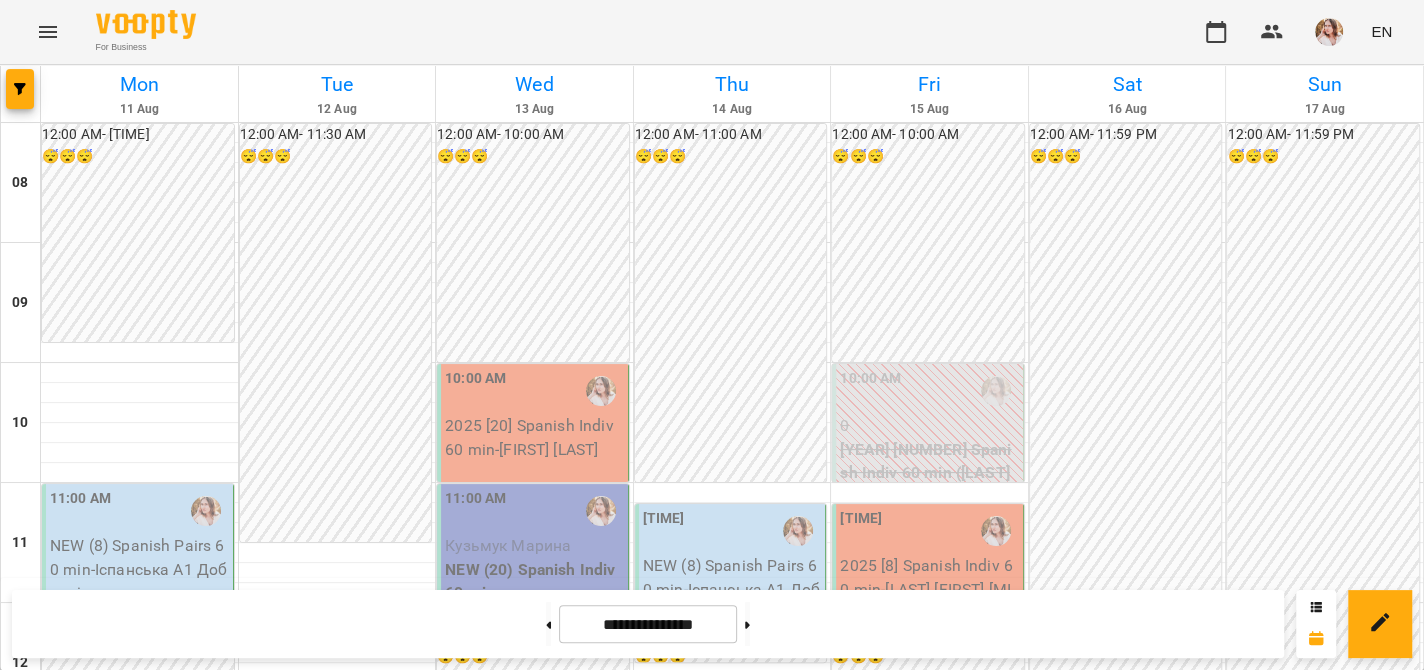 scroll, scrollTop: 1000, scrollLeft: 0, axis: vertical 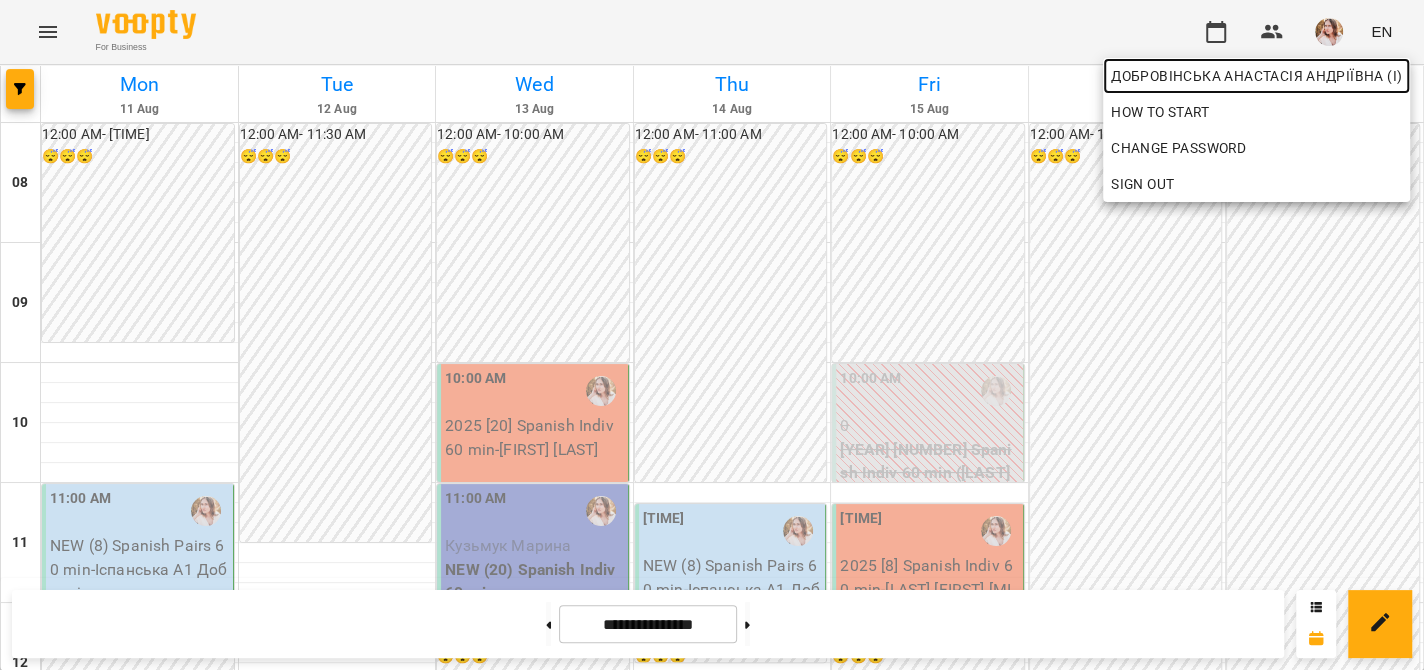 click on "Добровінська Анастасія Андріївна (і)" at bounding box center [1256, 76] 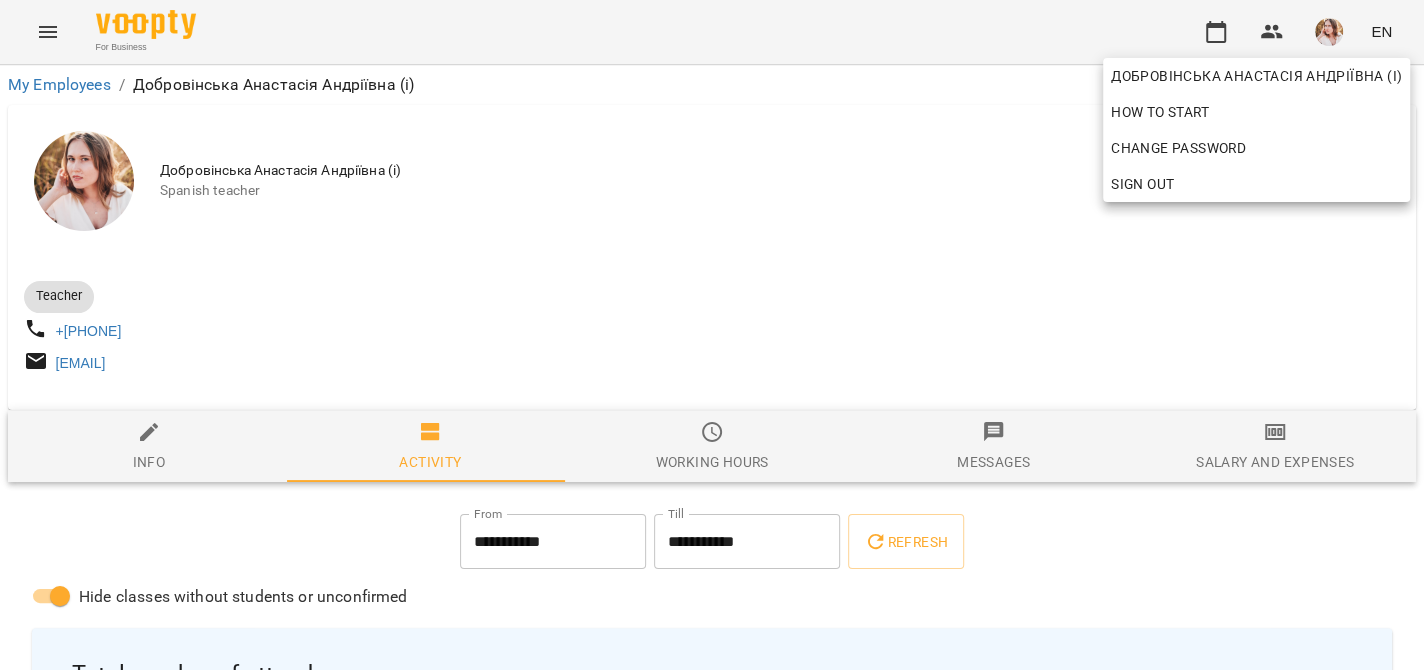 click at bounding box center (712, 335) 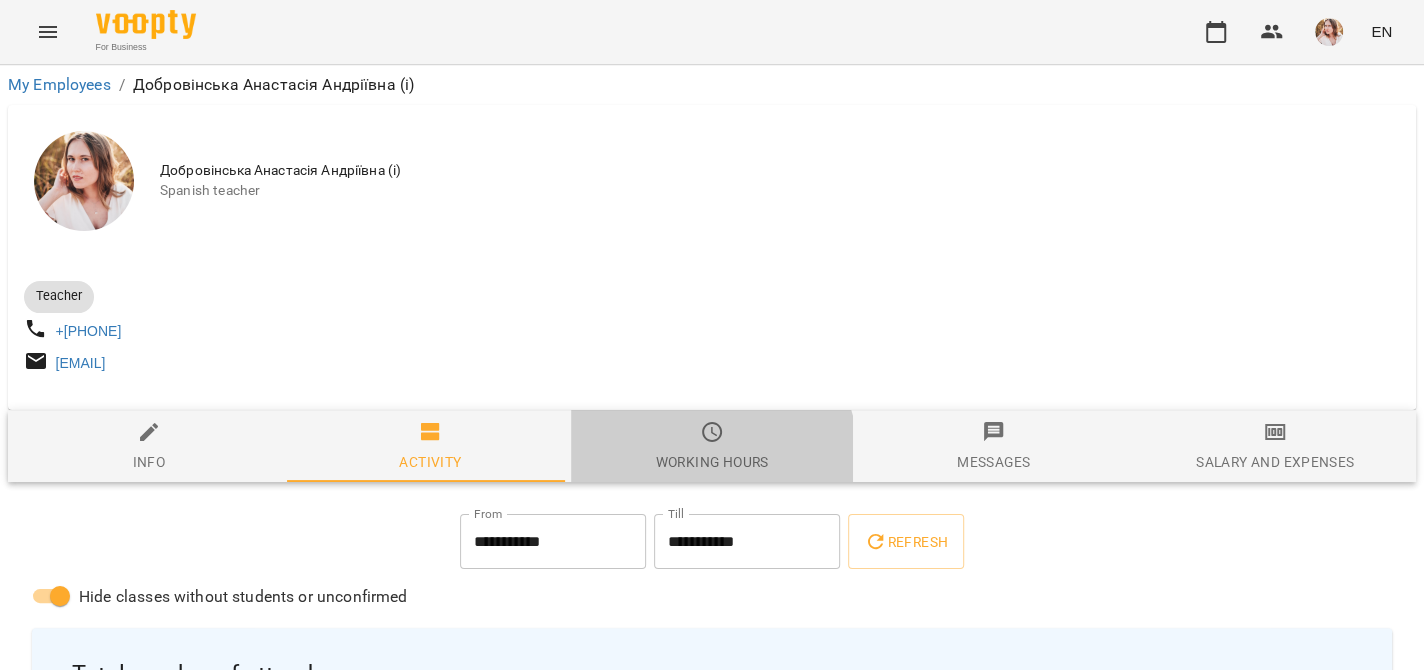 click on "Working hours" at bounding box center (711, 462) 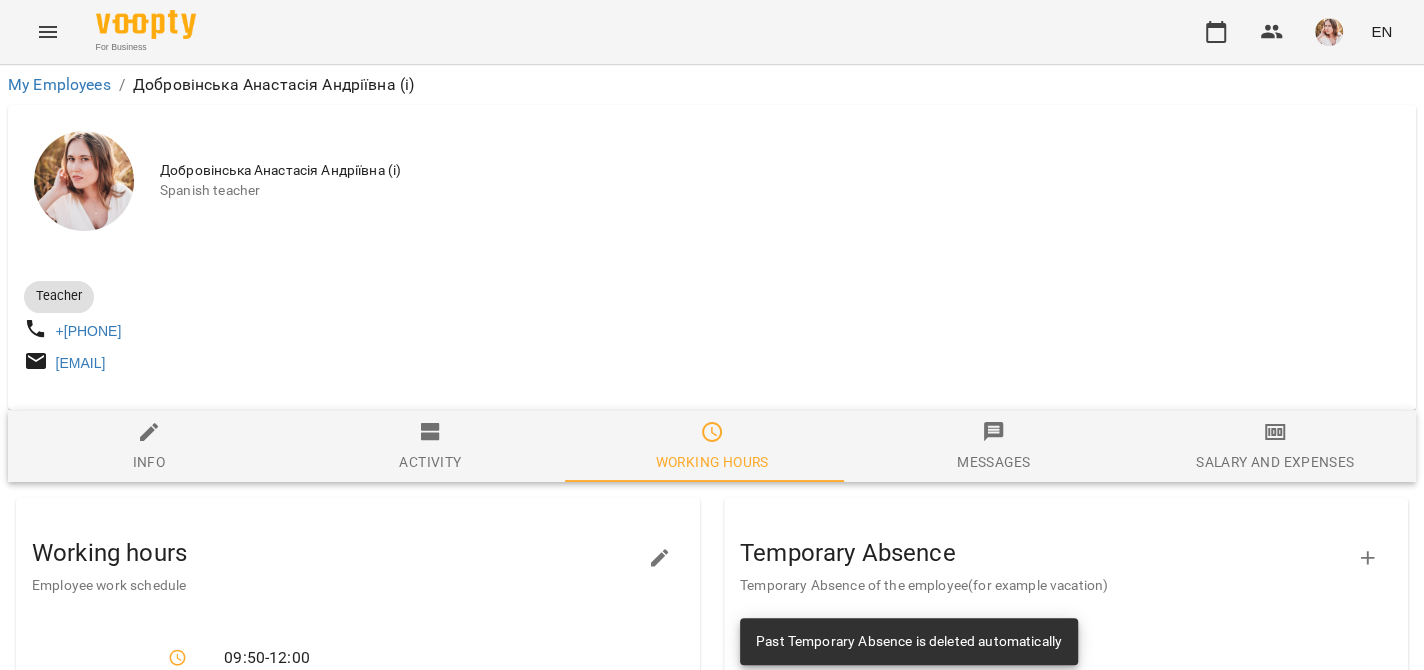 click at bounding box center [1368, 558] 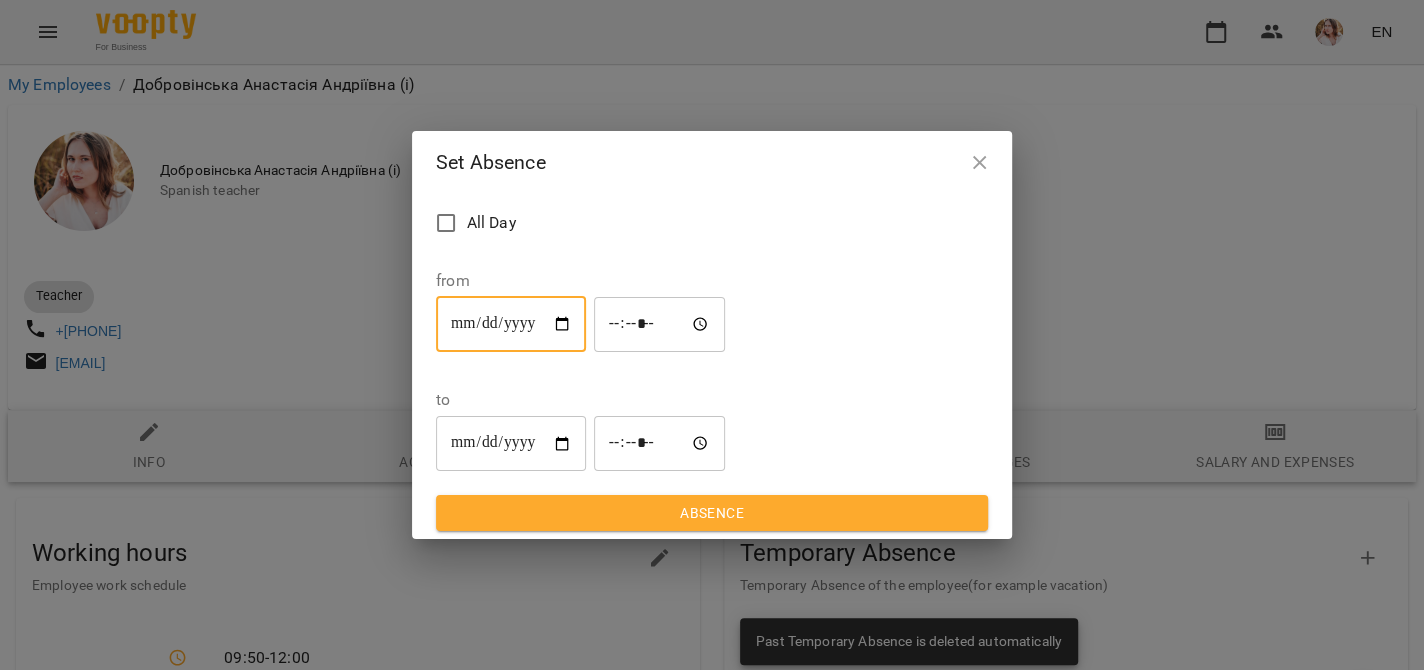 click on "**********" at bounding box center (511, 324) 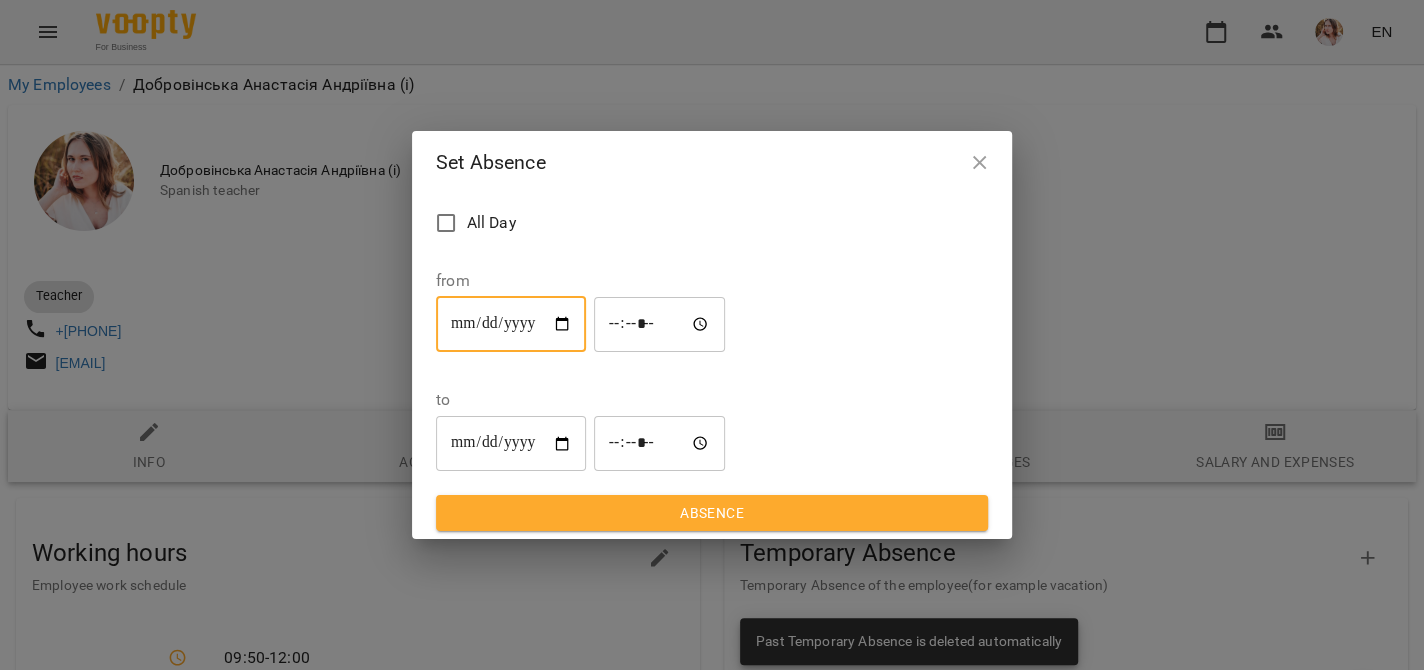 type on "**********" 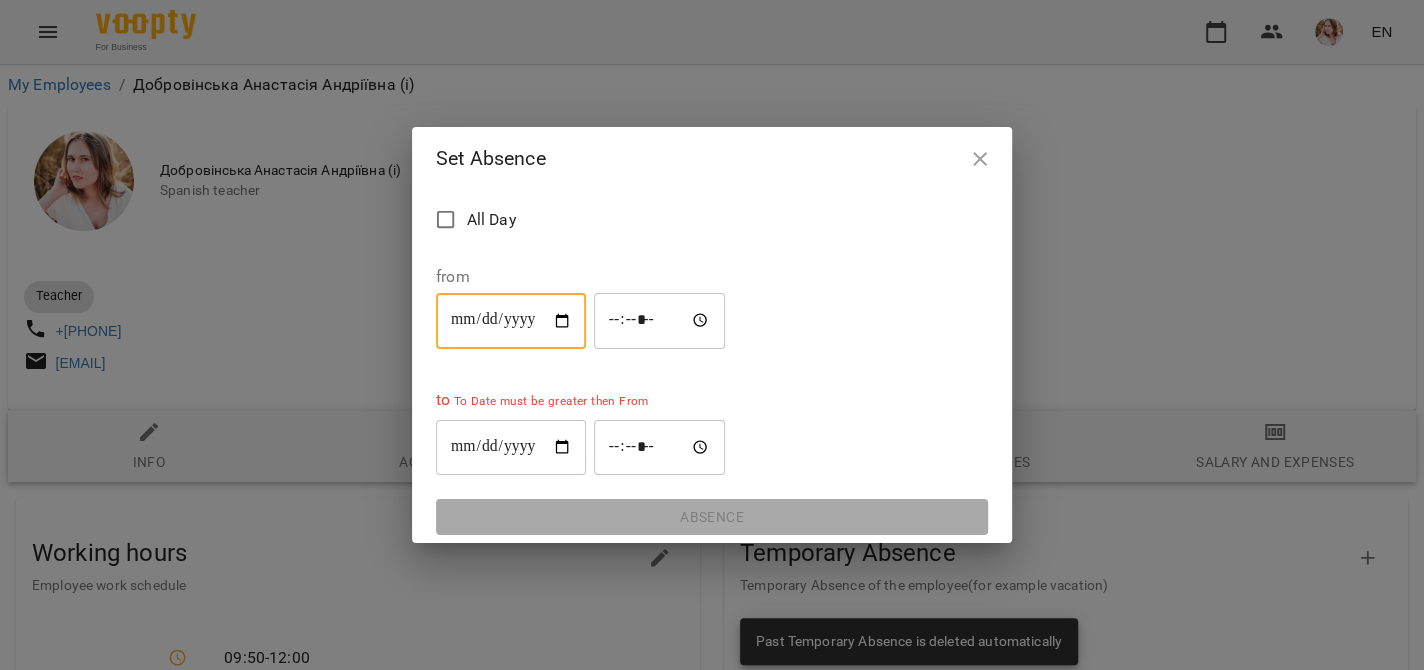 click on "**********" at bounding box center [511, 447] 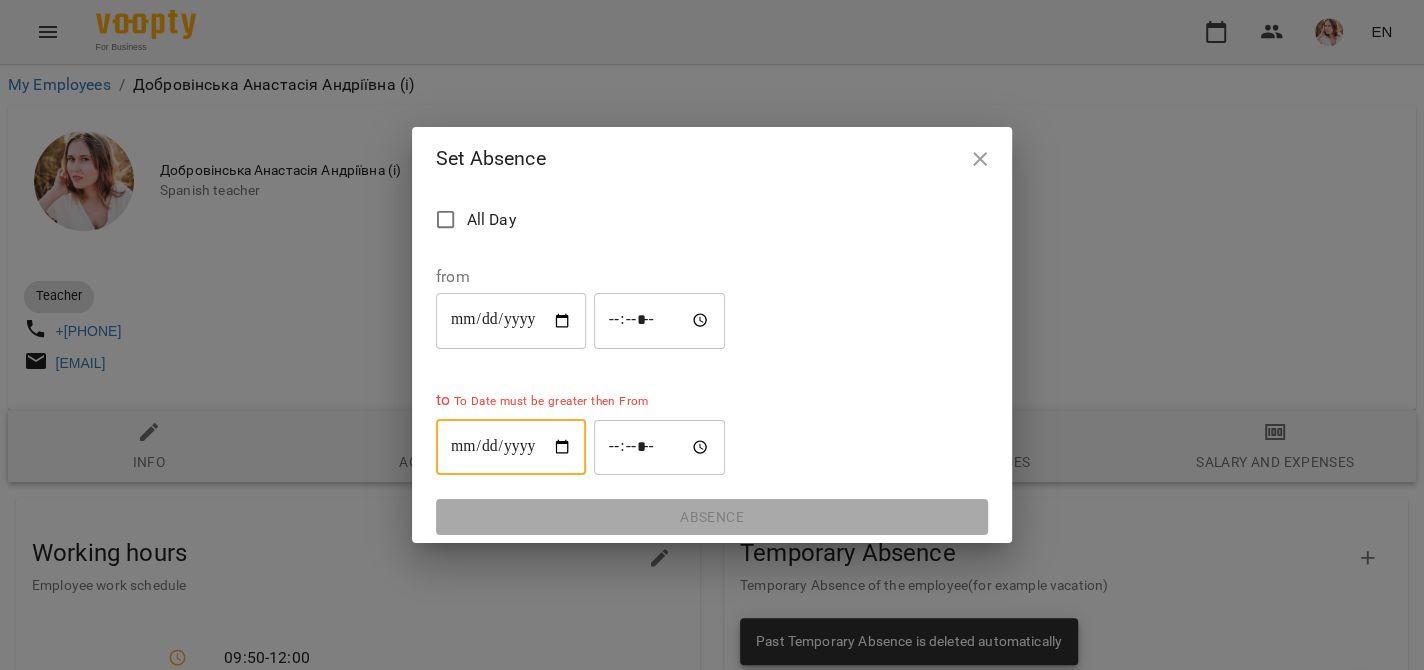type on "**********" 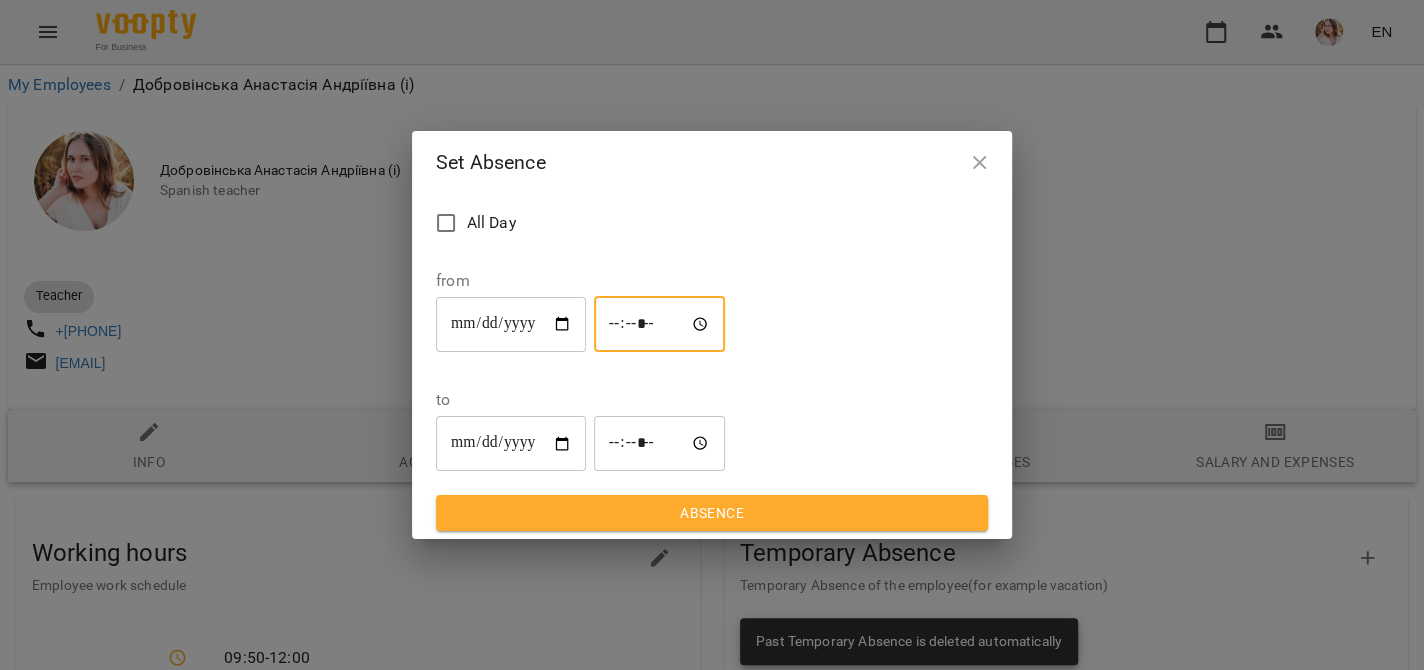 click on "*****" at bounding box center (660, 324) 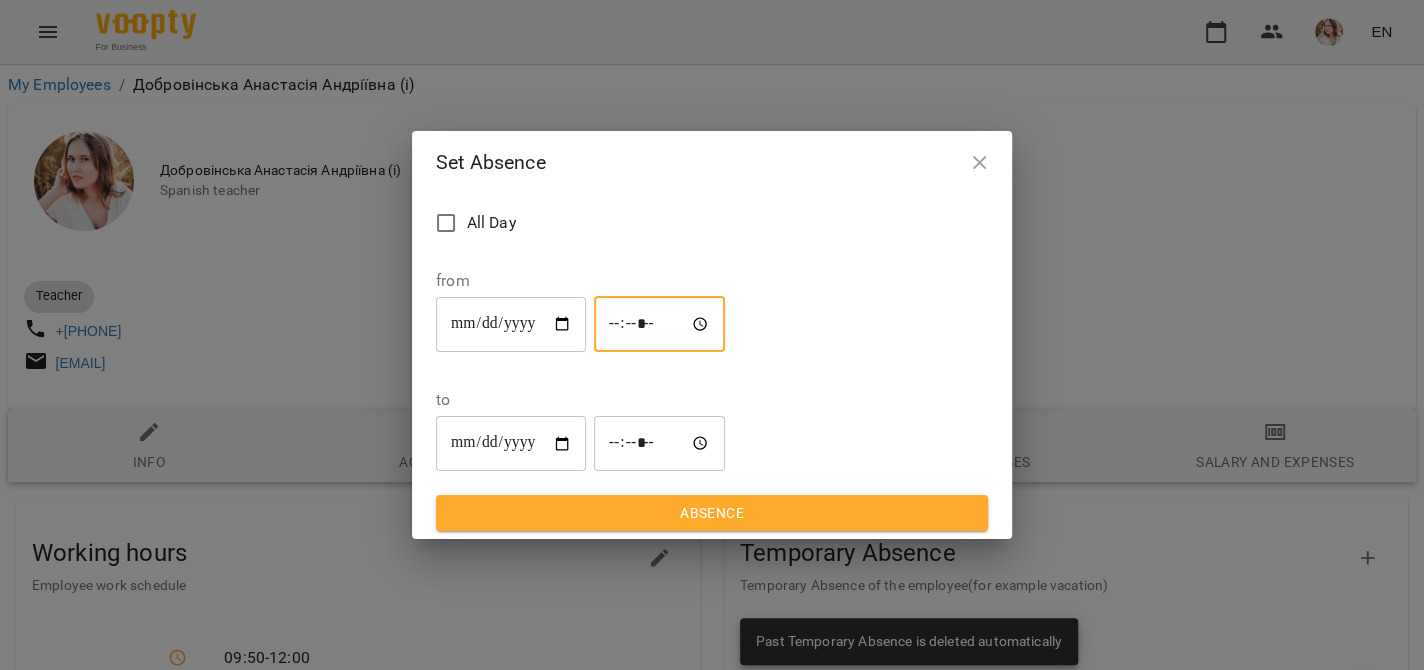 type on "*****" 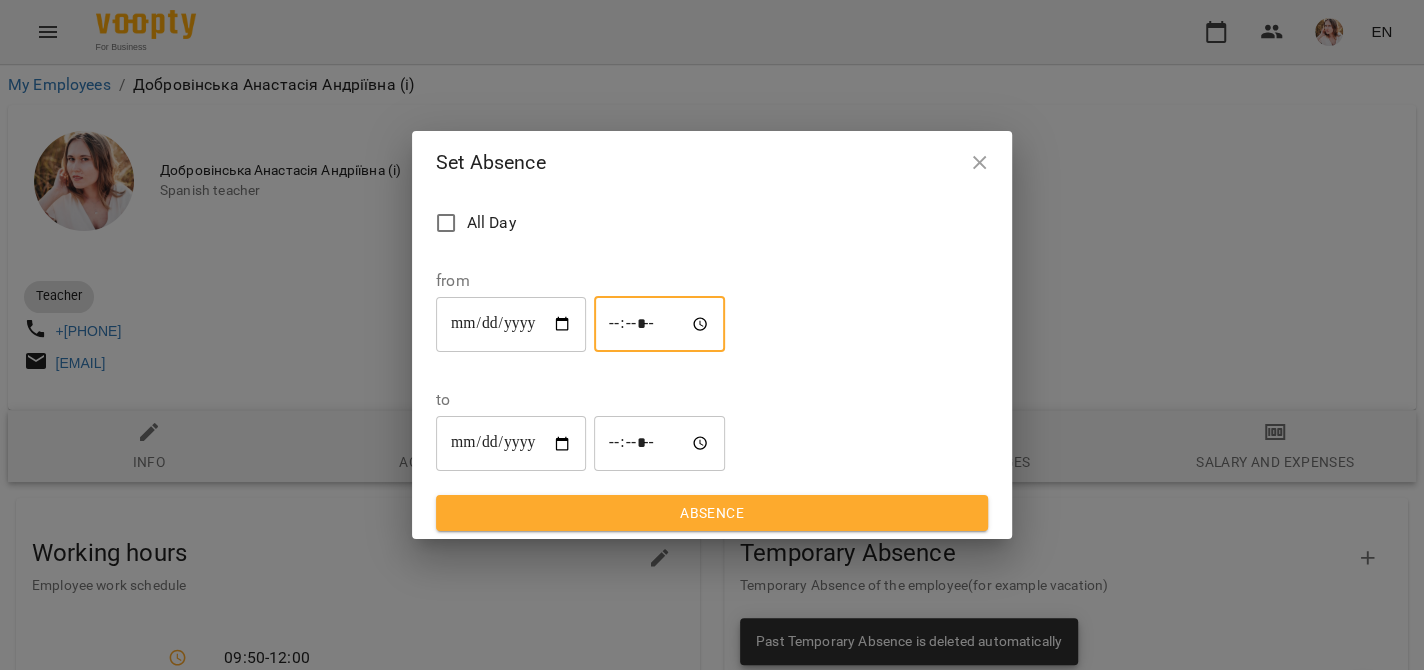 click on "*****" at bounding box center [660, 444] 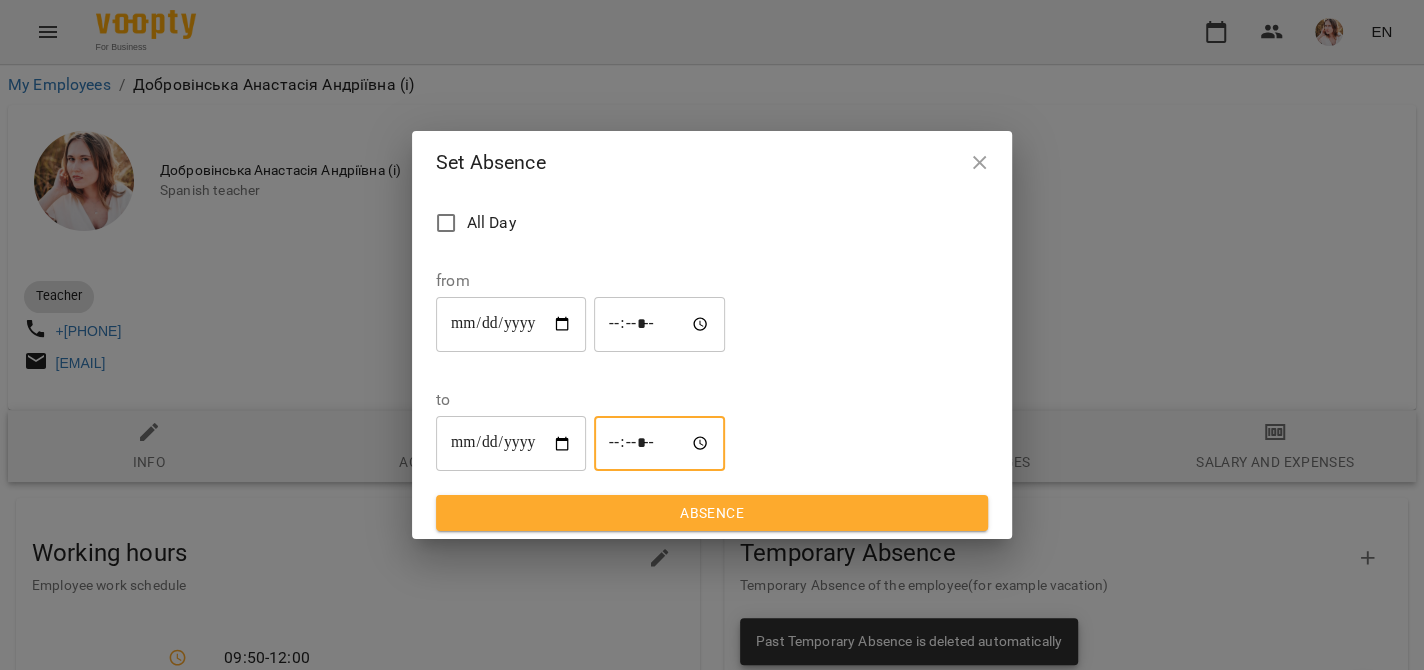 type on "*****" 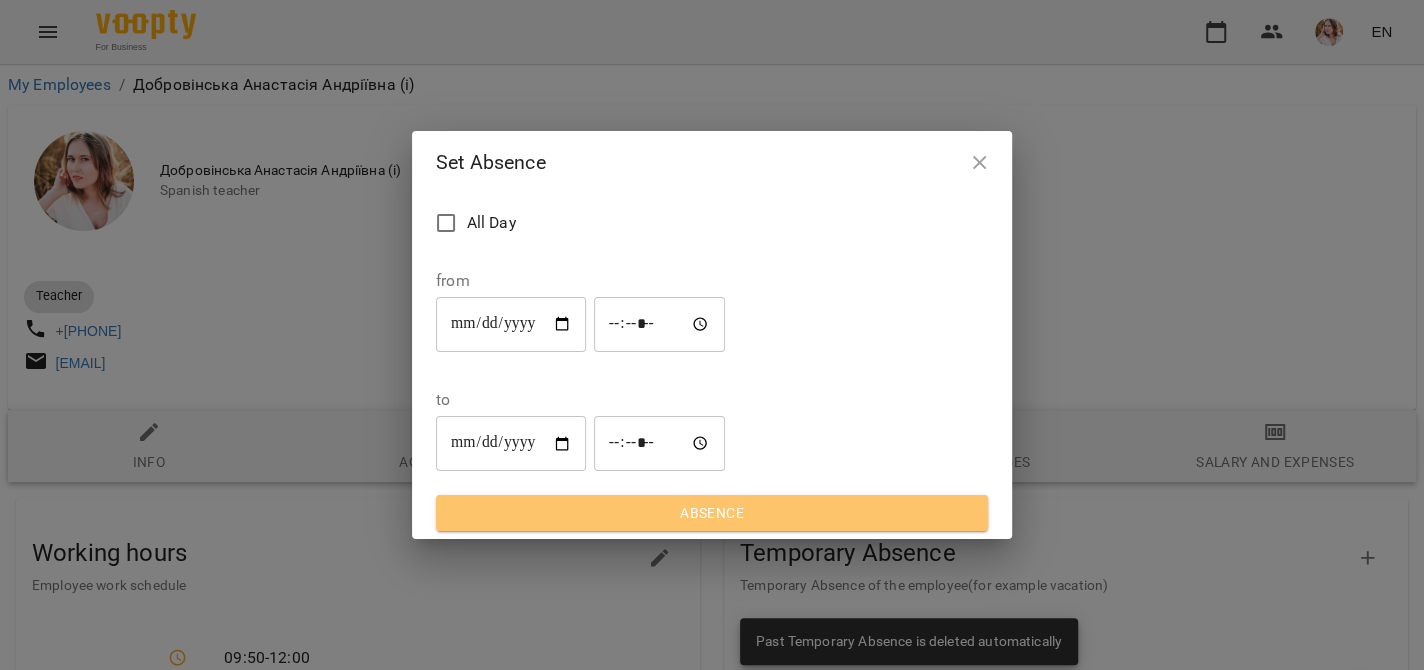 click on "Absence" at bounding box center (712, 513) 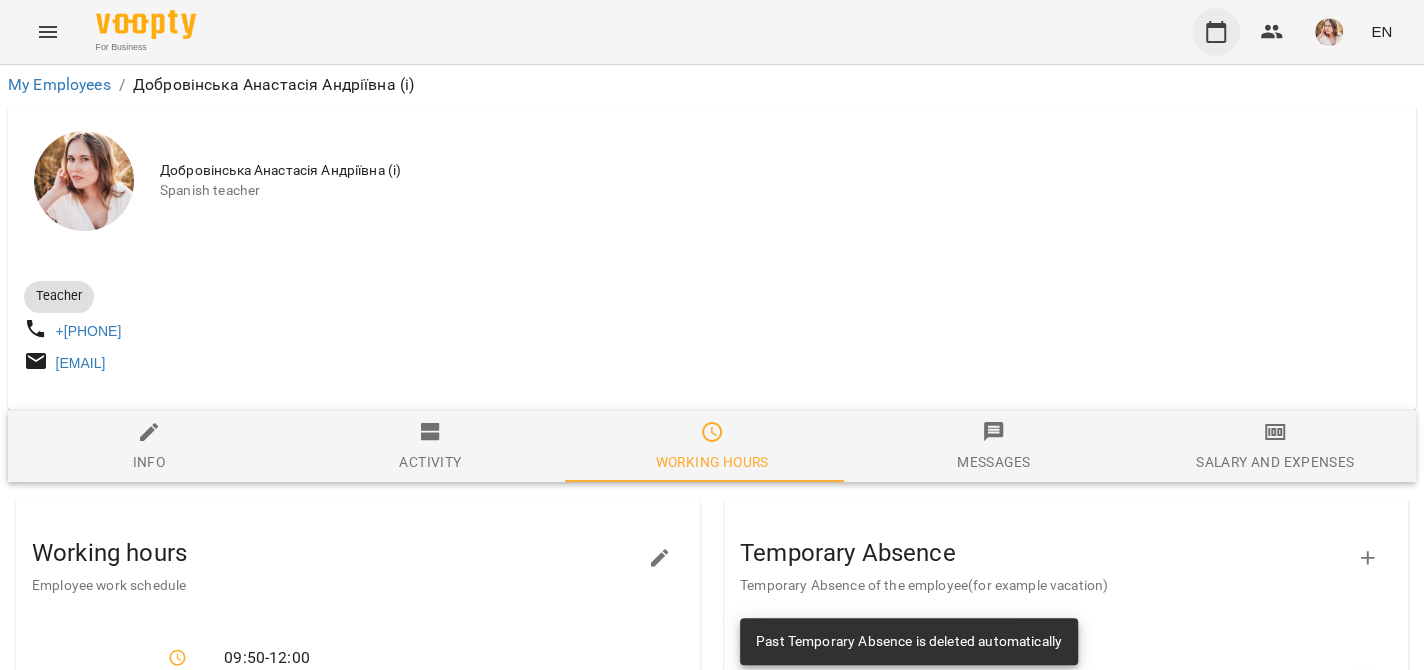 click 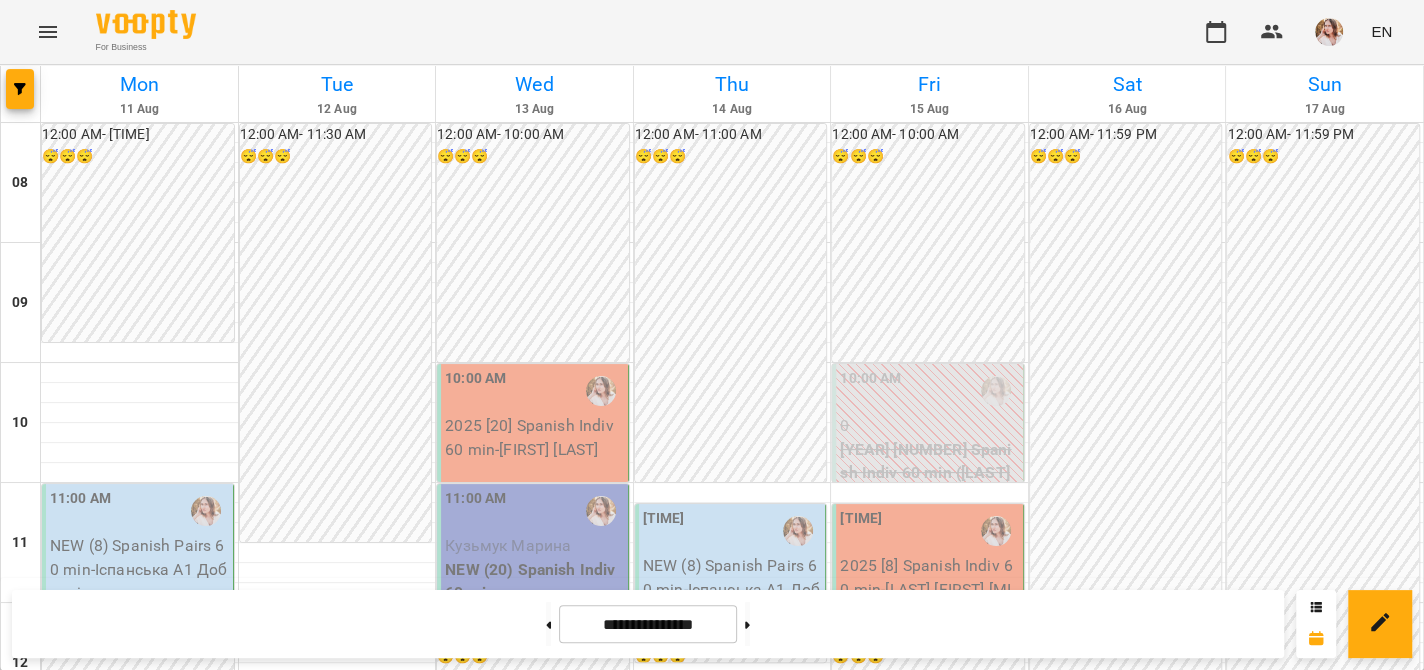 scroll, scrollTop: 1100, scrollLeft: 0, axis: vertical 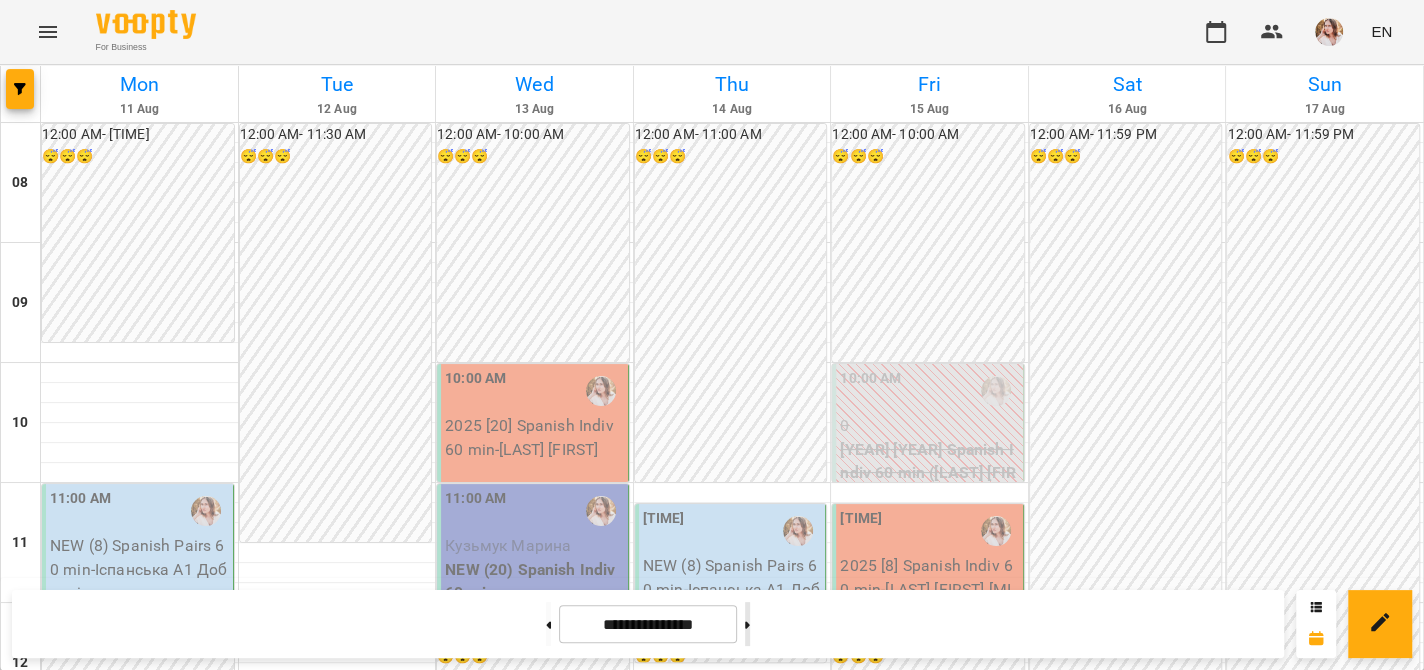 click at bounding box center [747, 624] 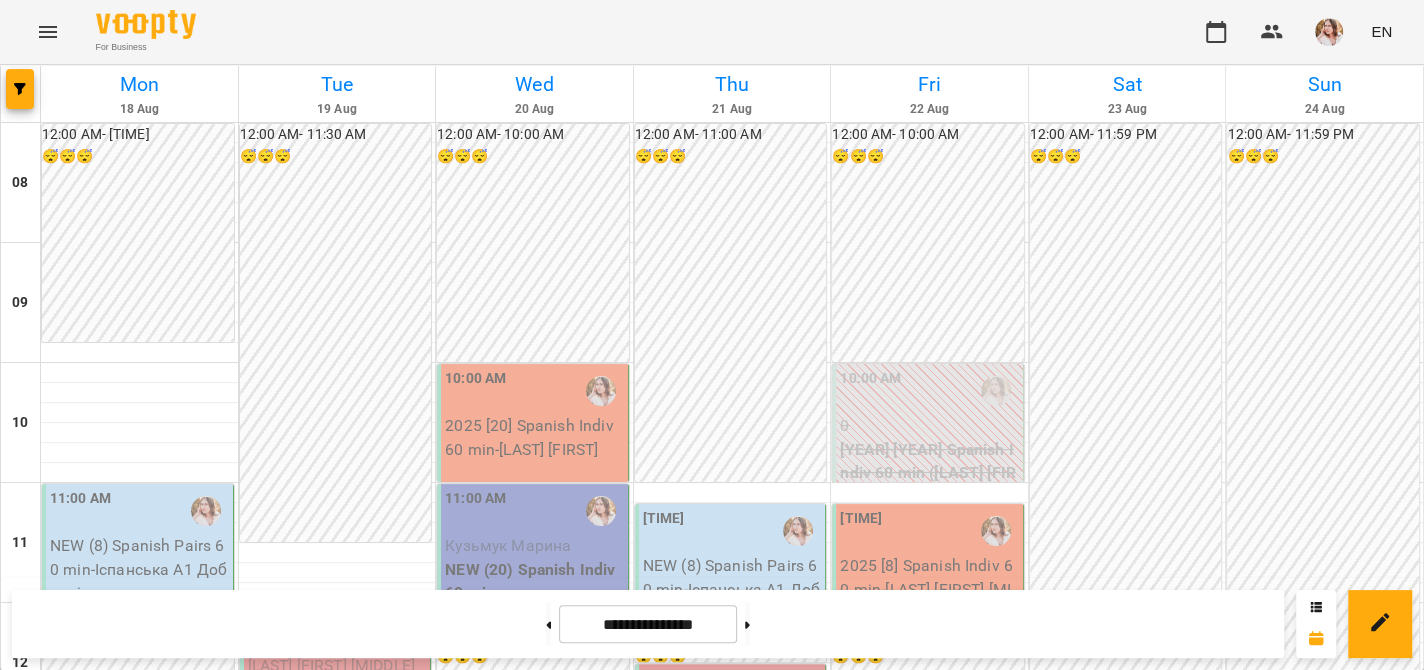 scroll, scrollTop: 1000, scrollLeft: 0, axis: vertical 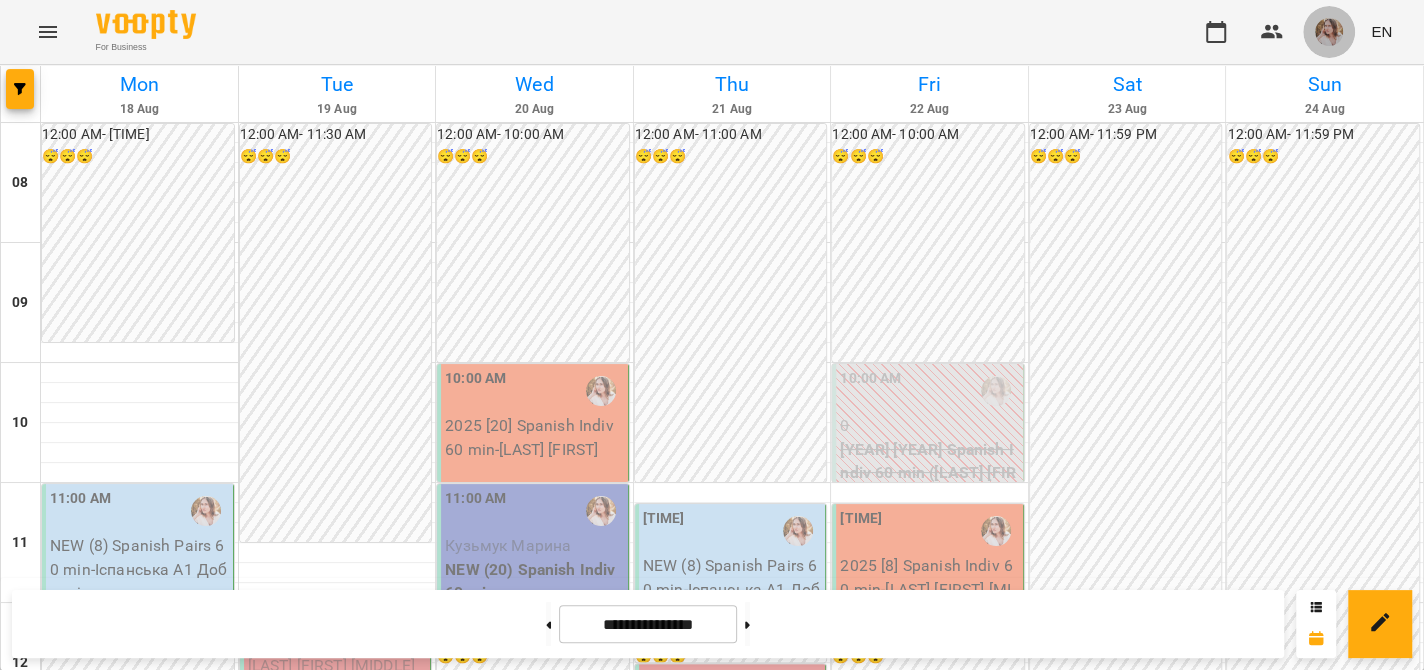 click at bounding box center [1329, 32] 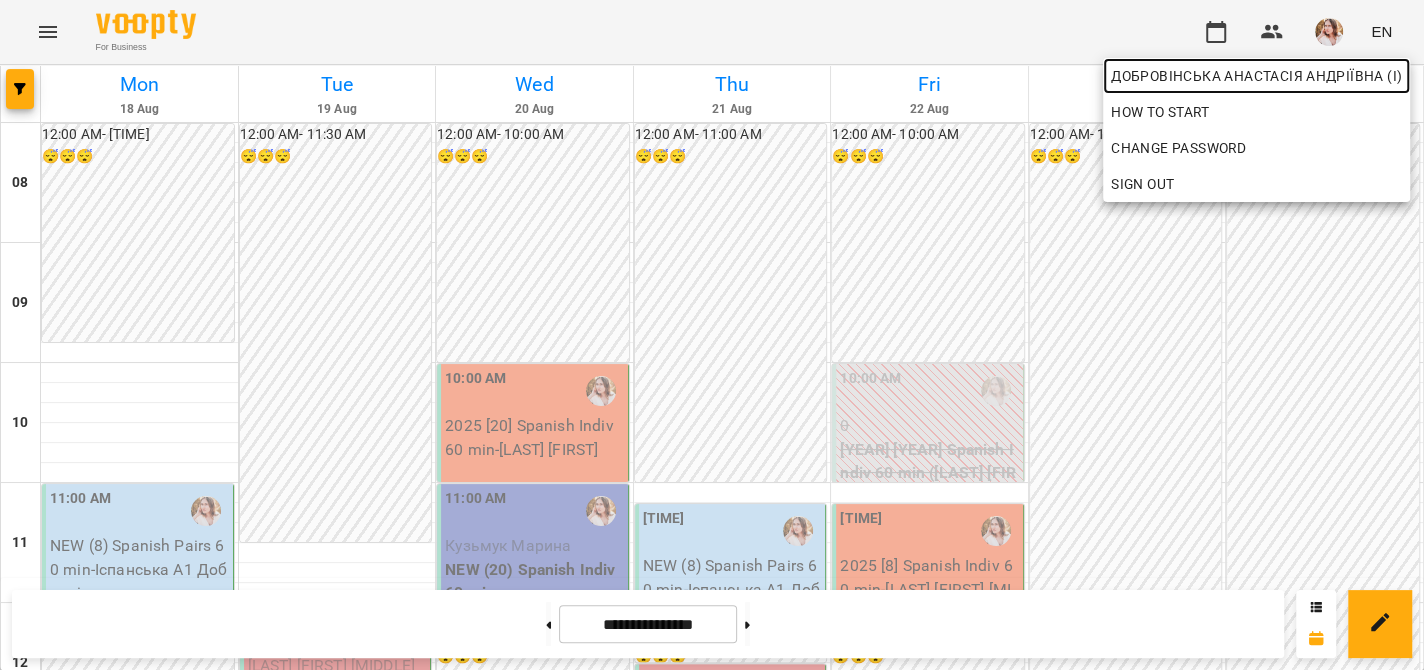 click on "Добровінська Анастасія Андріївна (і)" at bounding box center [1256, 76] 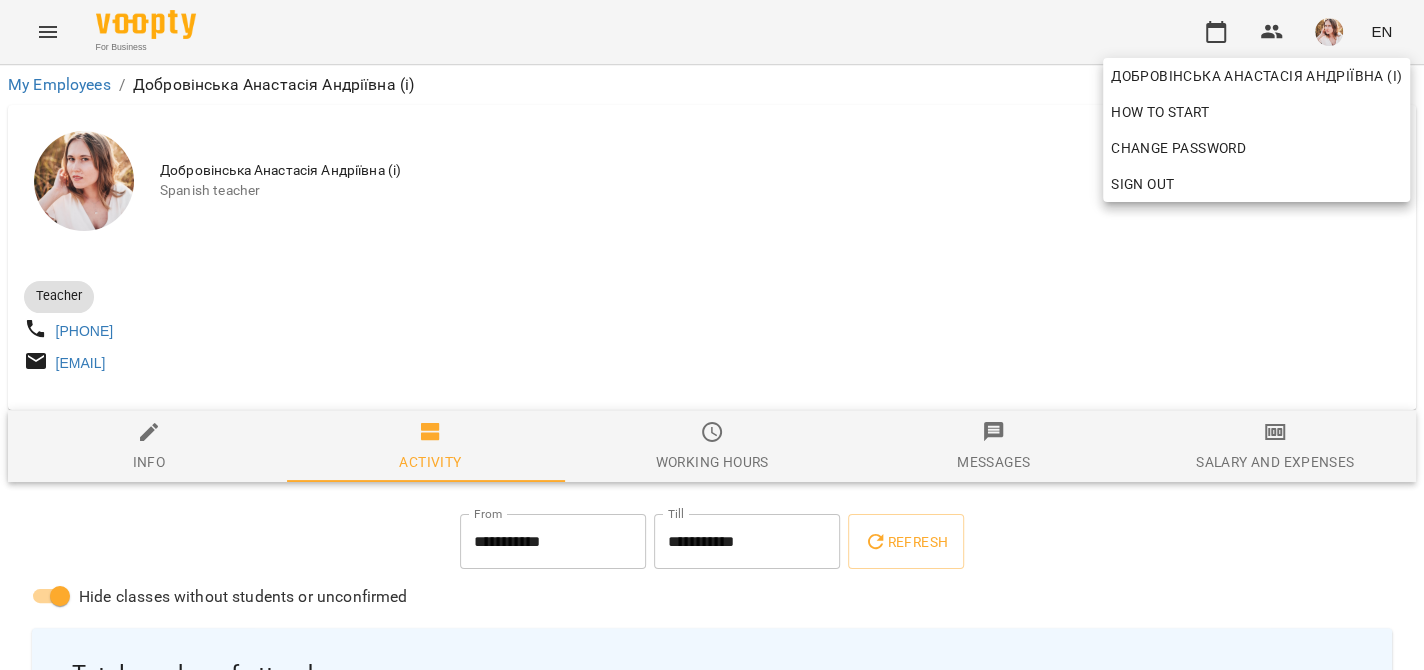 click at bounding box center (712, 335) 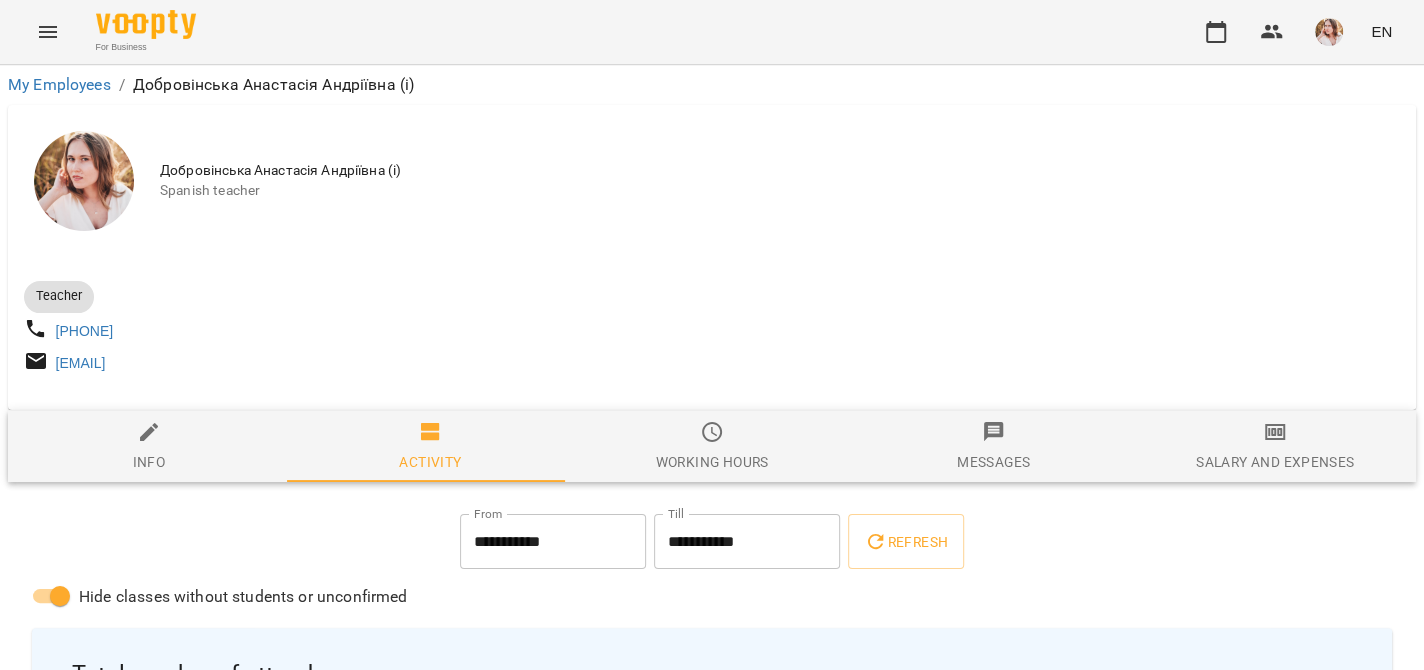click 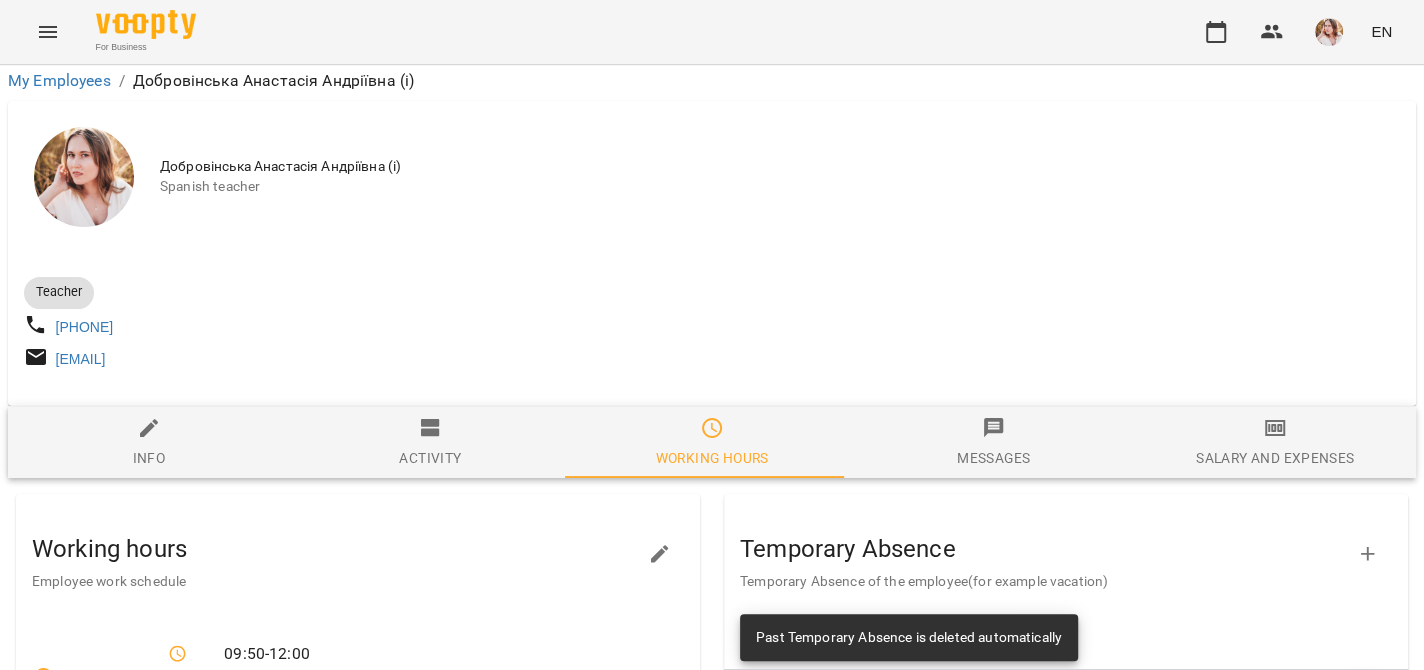 scroll, scrollTop: 200, scrollLeft: 0, axis: vertical 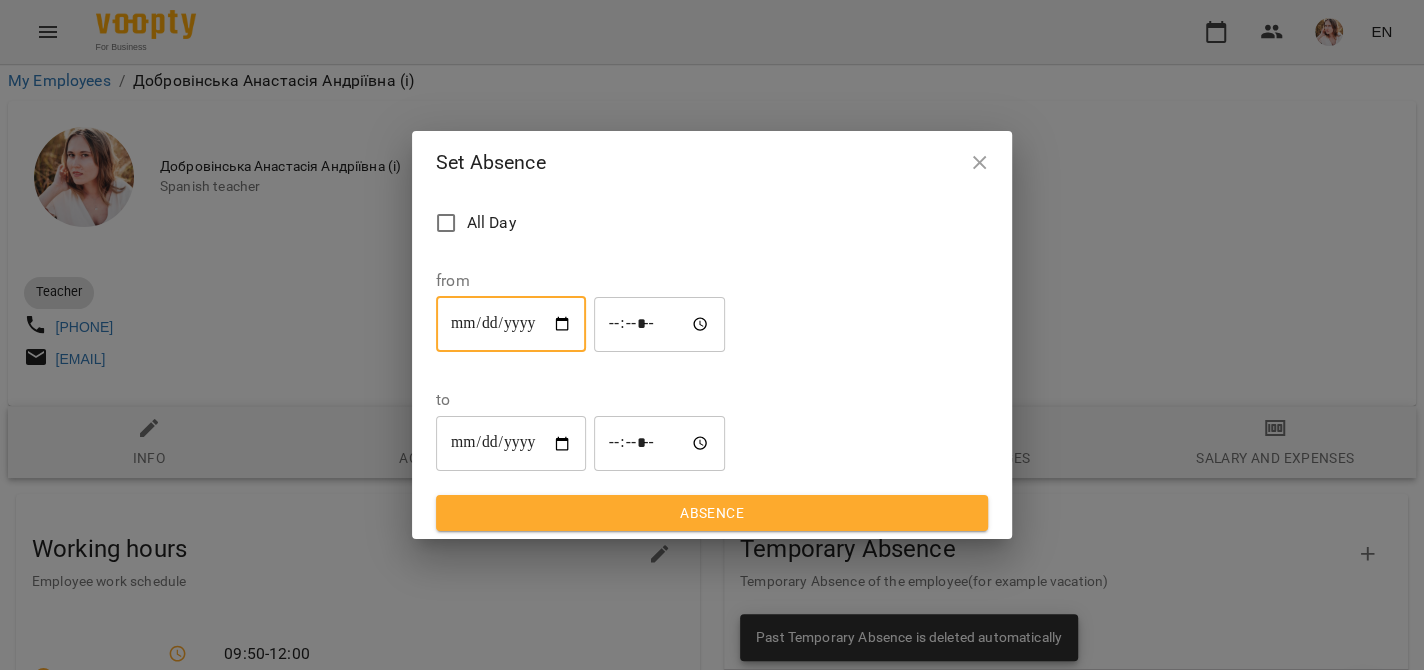 click on "**********" at bounding box center (511, 324) 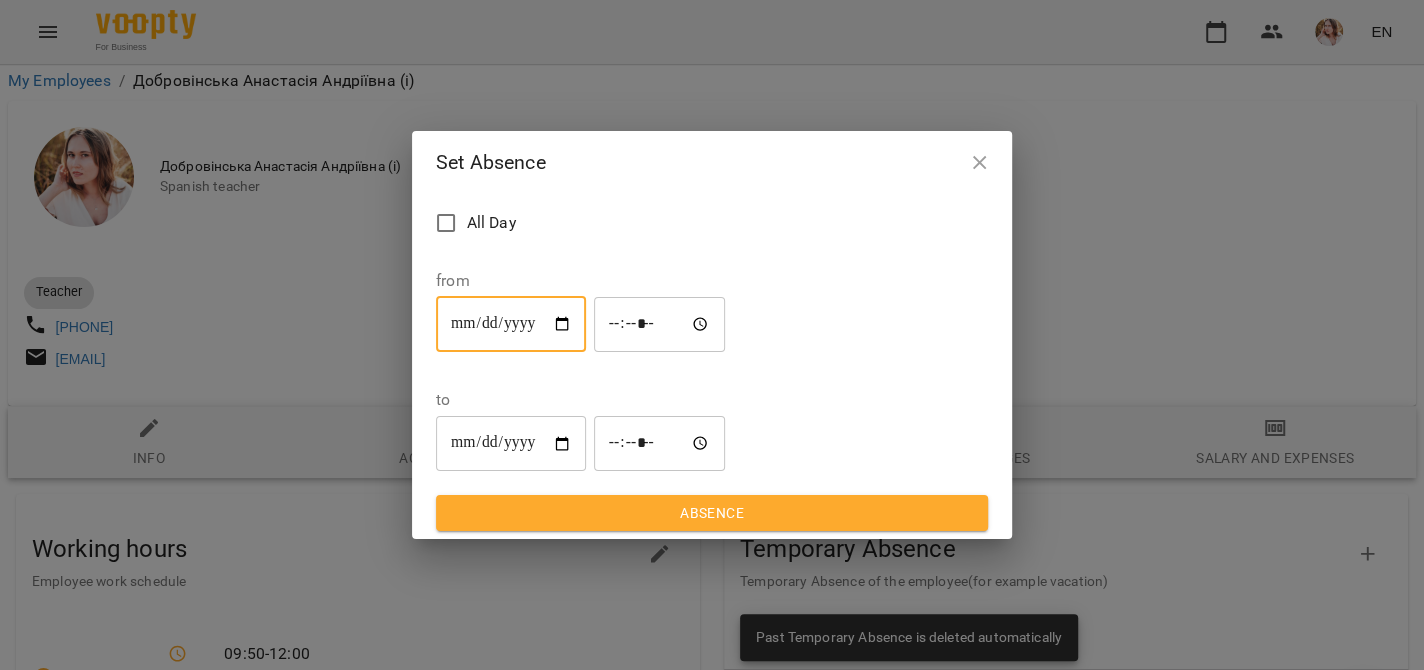 type on "**********" 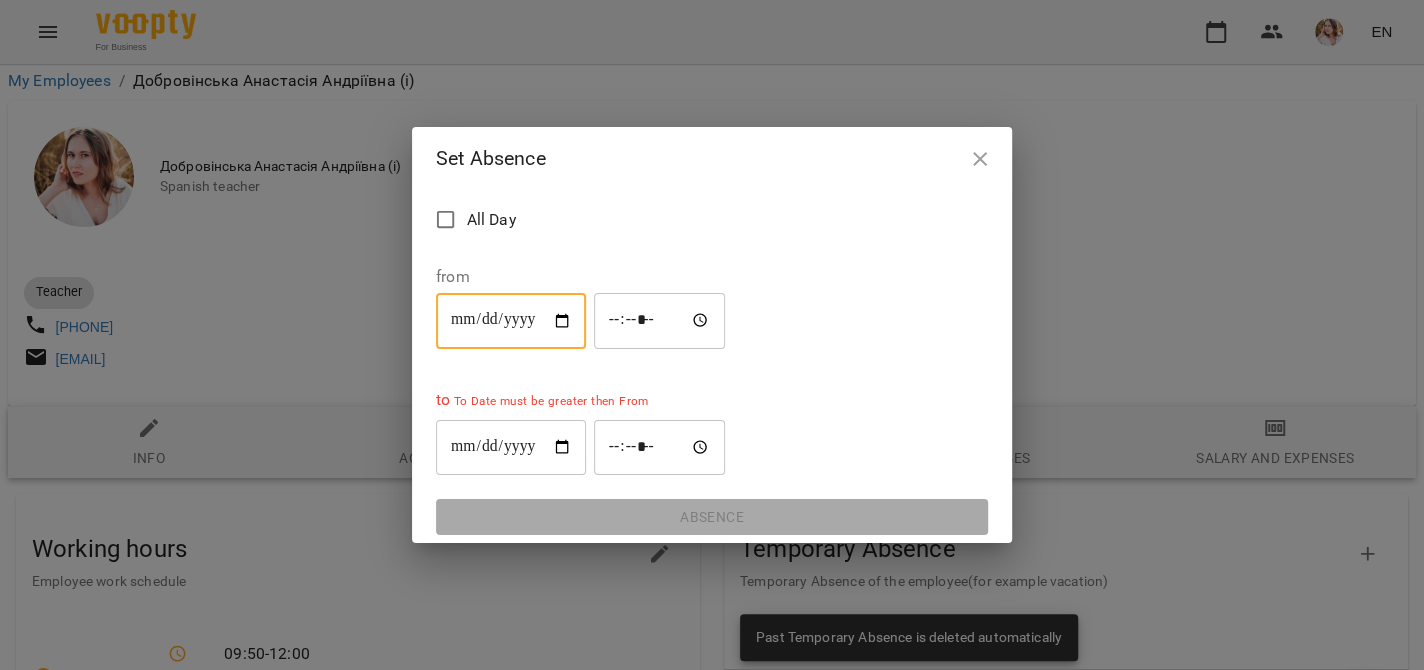 click on "**********" at bounding box center (511, 447) 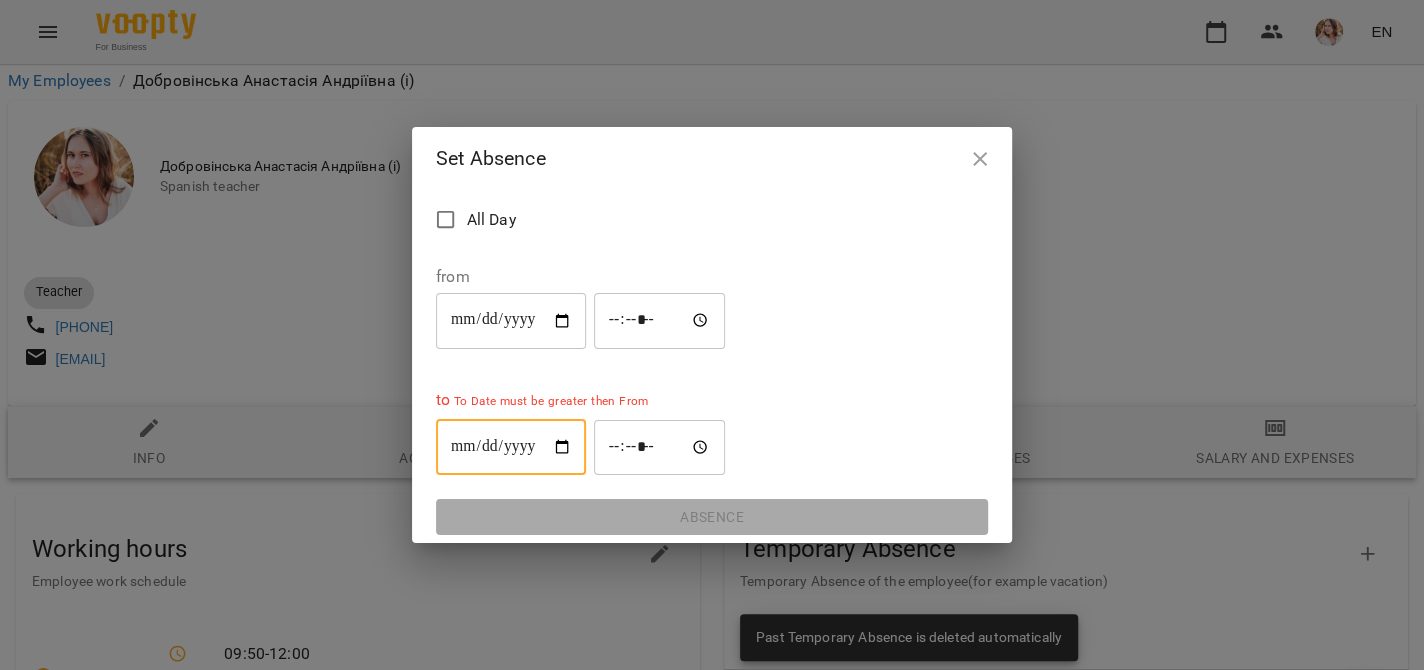 type on "**********" 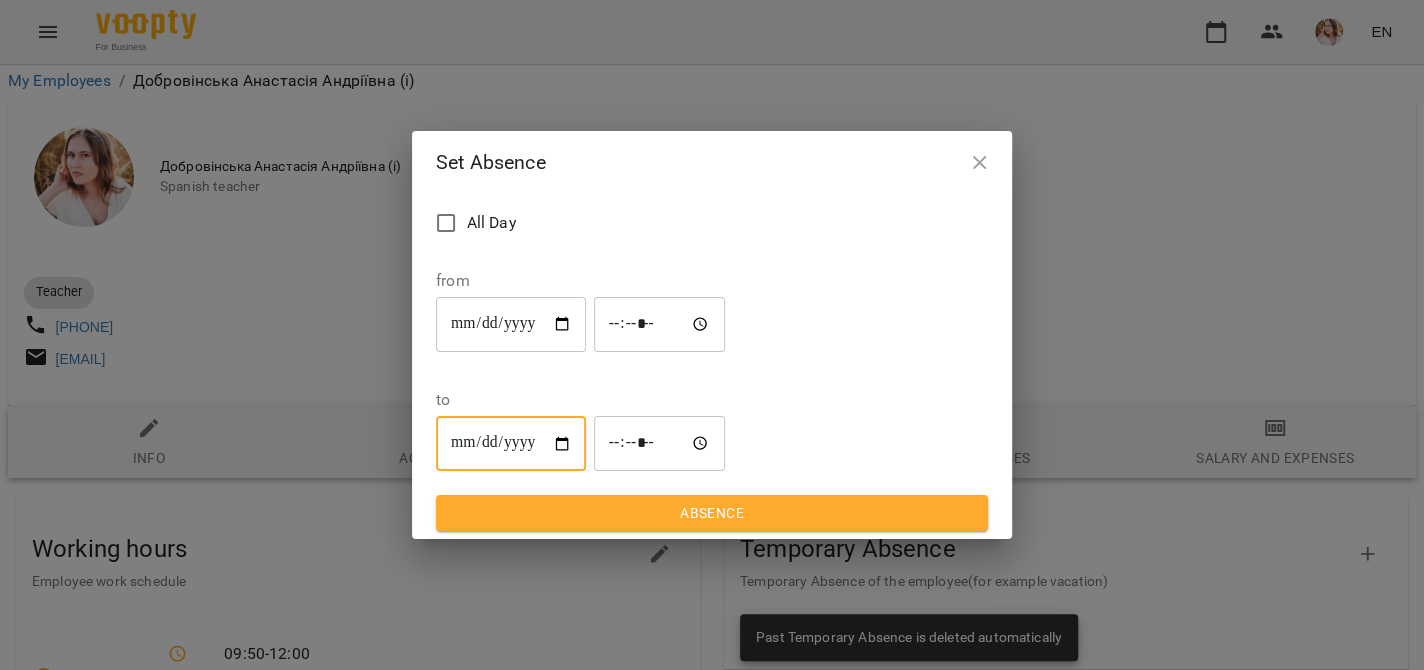 click on "*****" at bounding box center (660, 324) 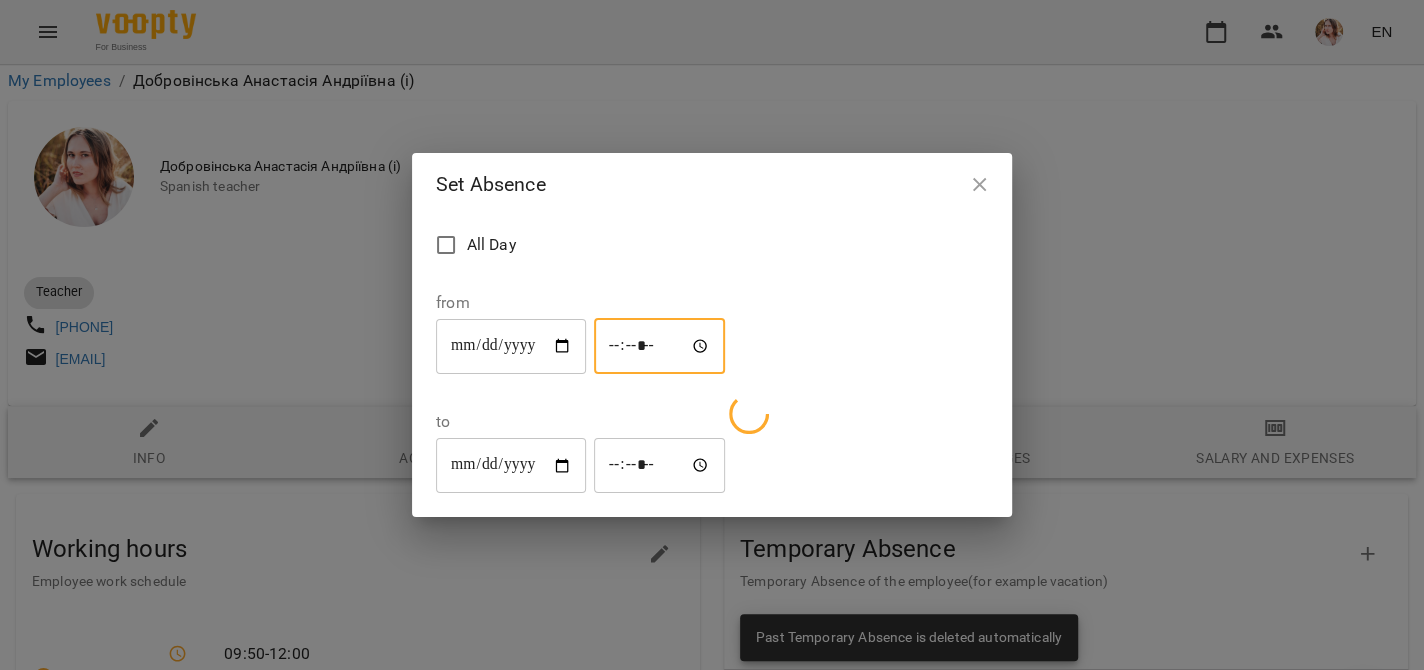 type on "*****" 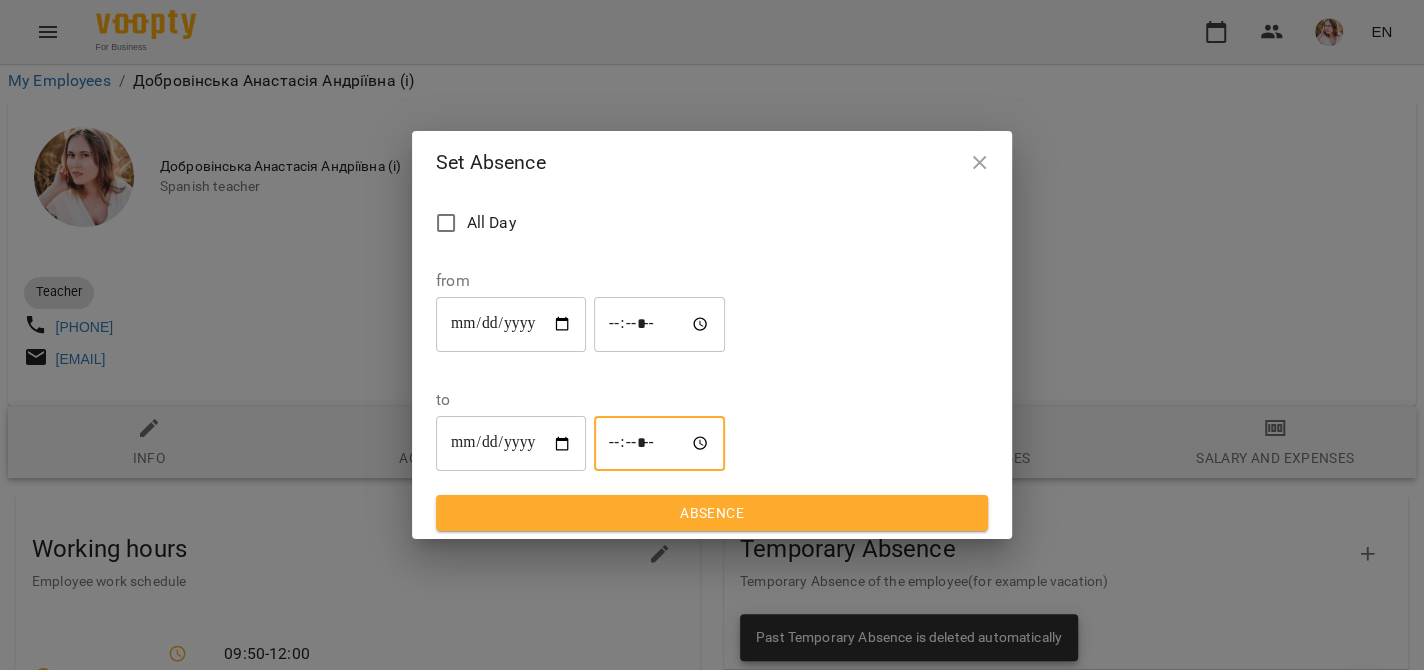 click on "*****" at bounding box center [660, 444] 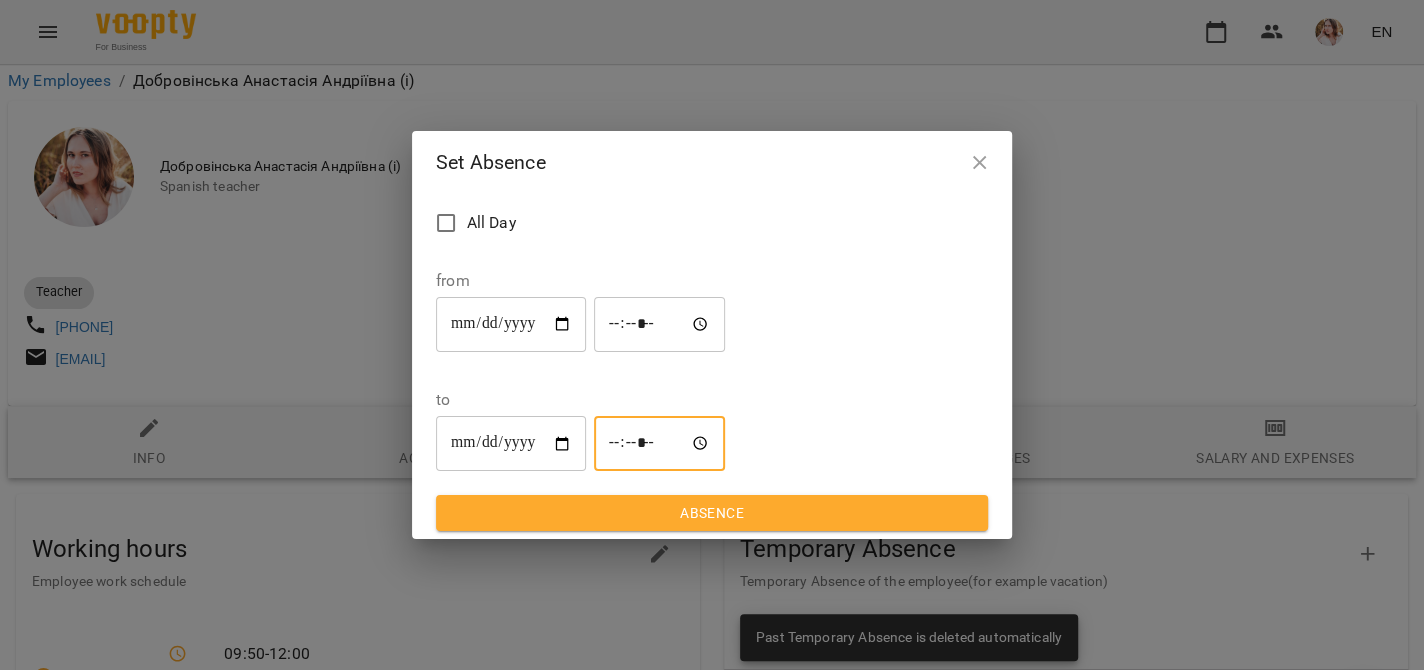 type on "*****" 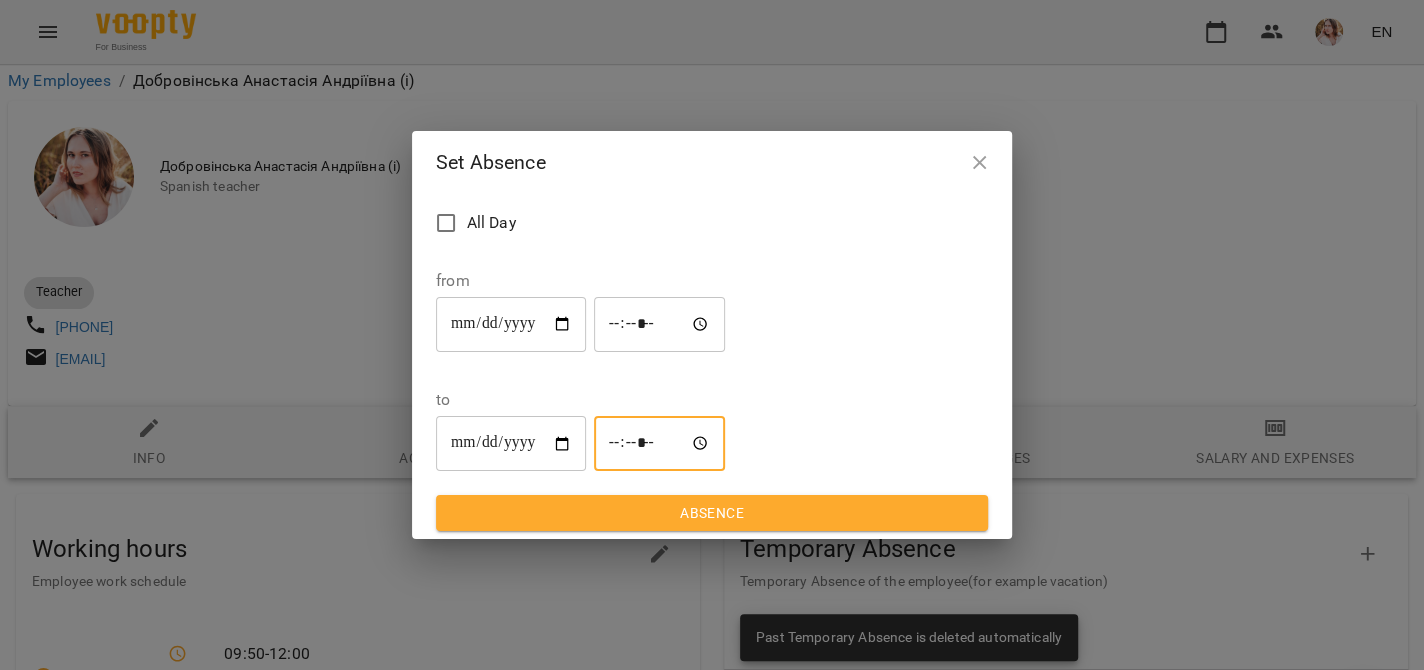 click on "Absence" at bounding box center [712, 513] 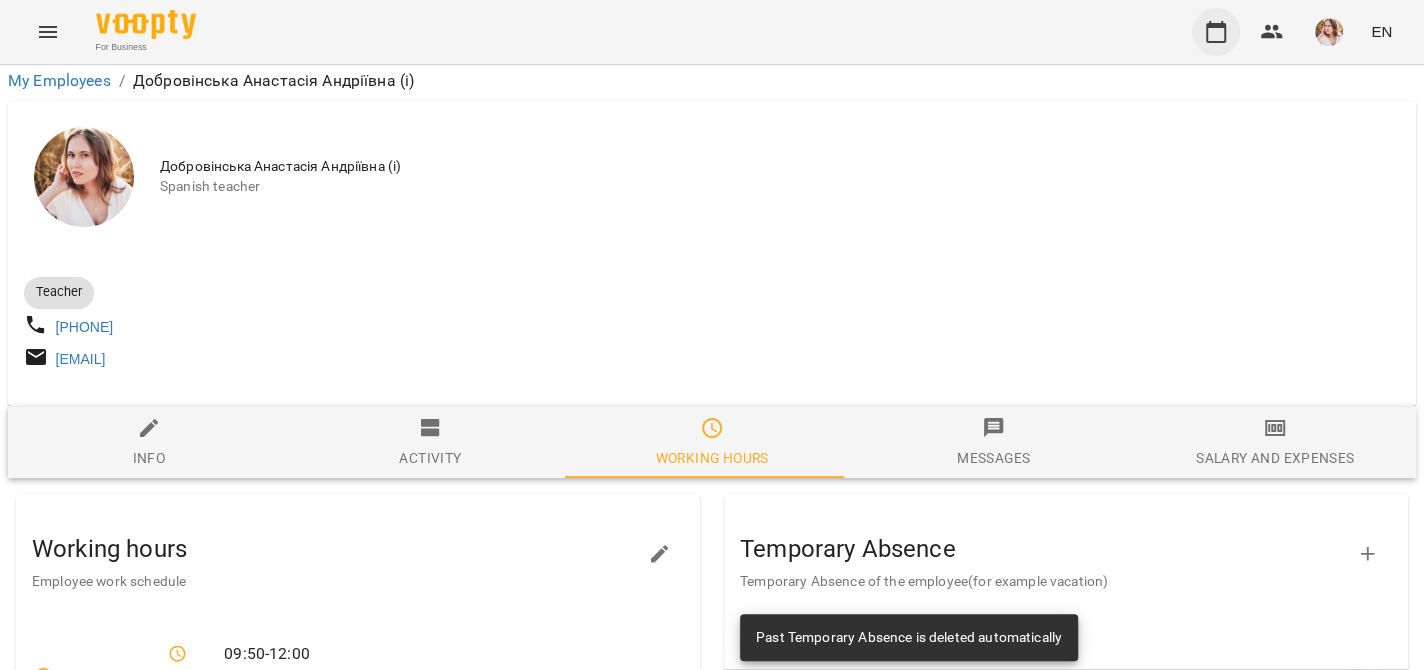 click 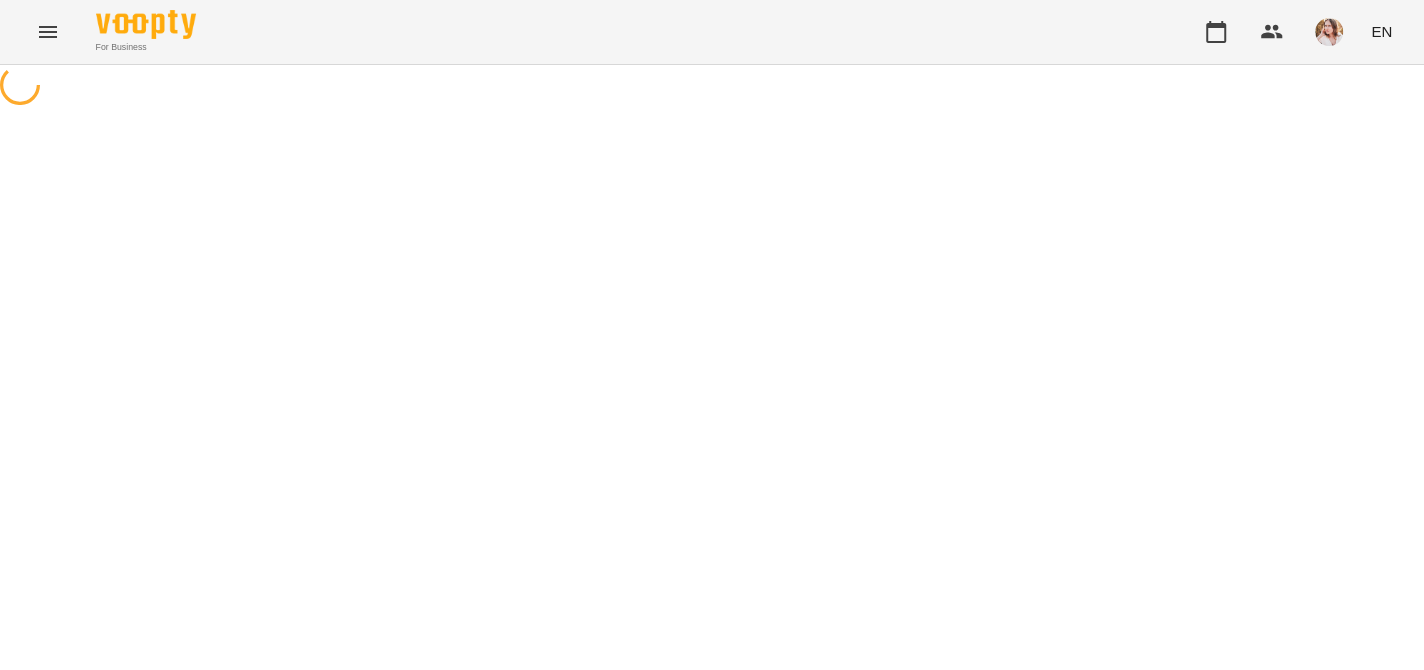 scroll, scrollTop: 0, scrollLeft: 0, axis: both 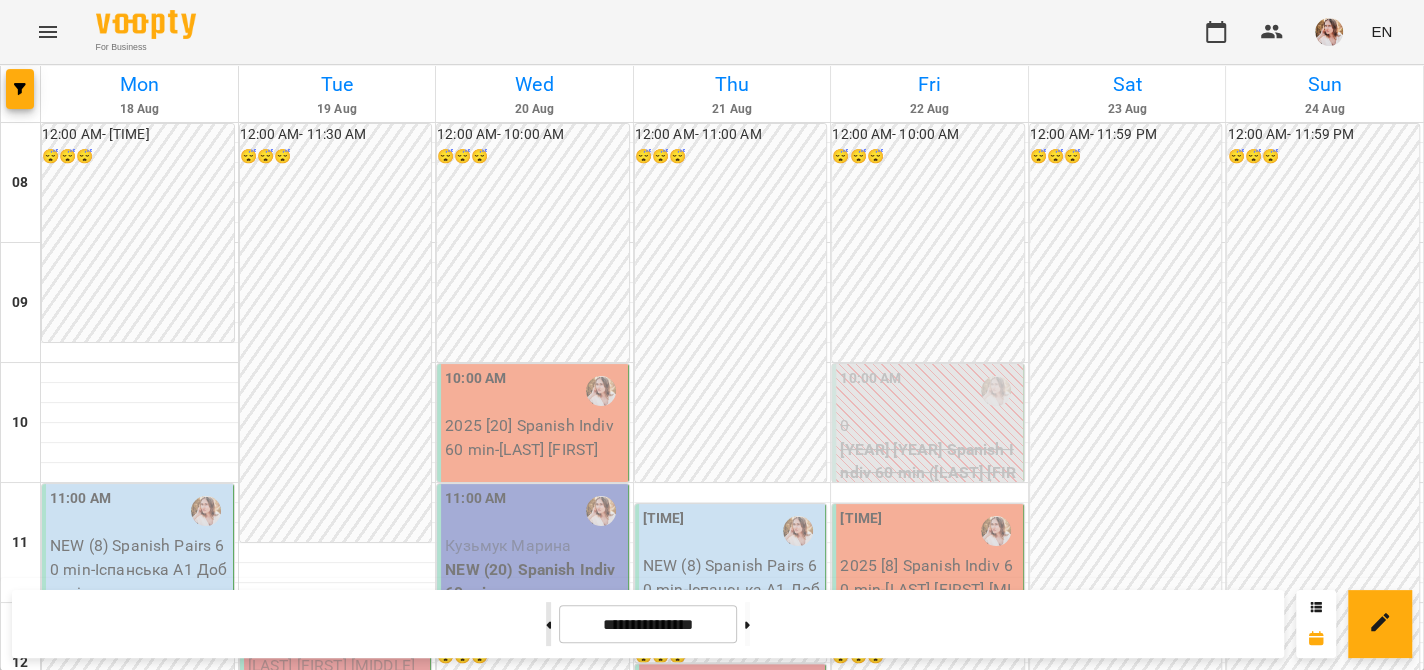 click 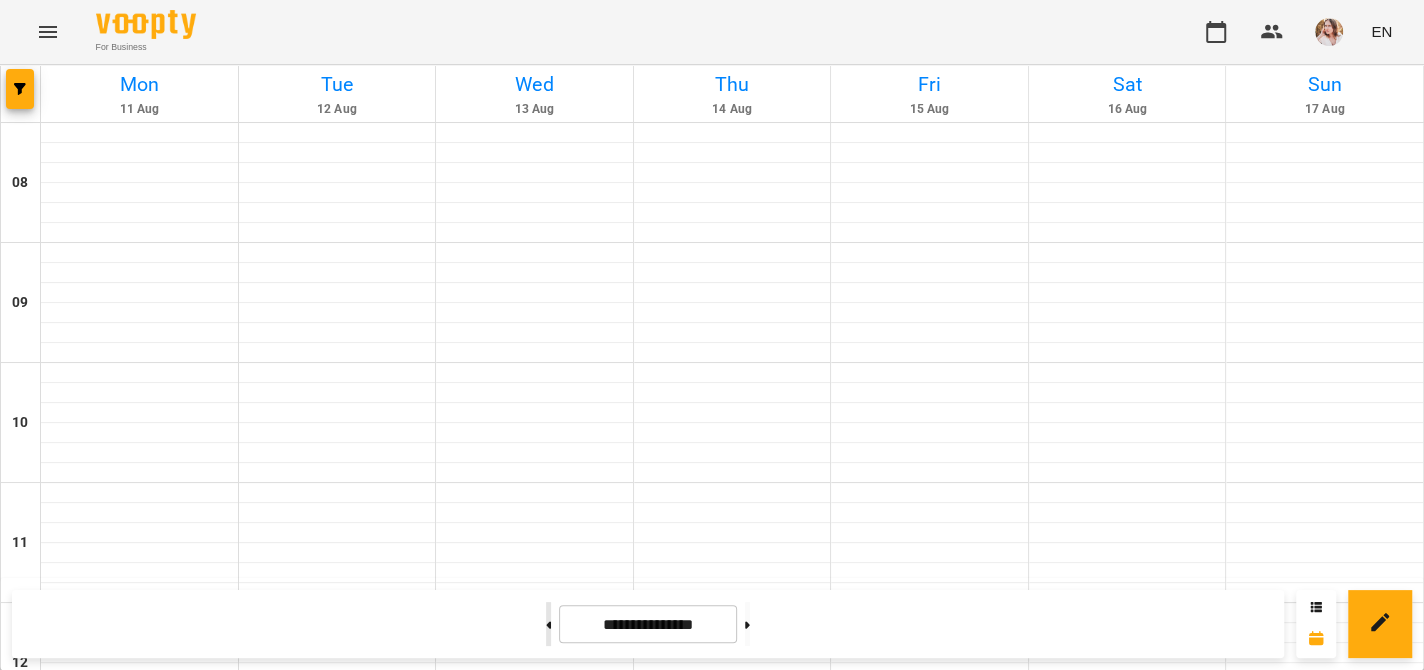 type on "**********" 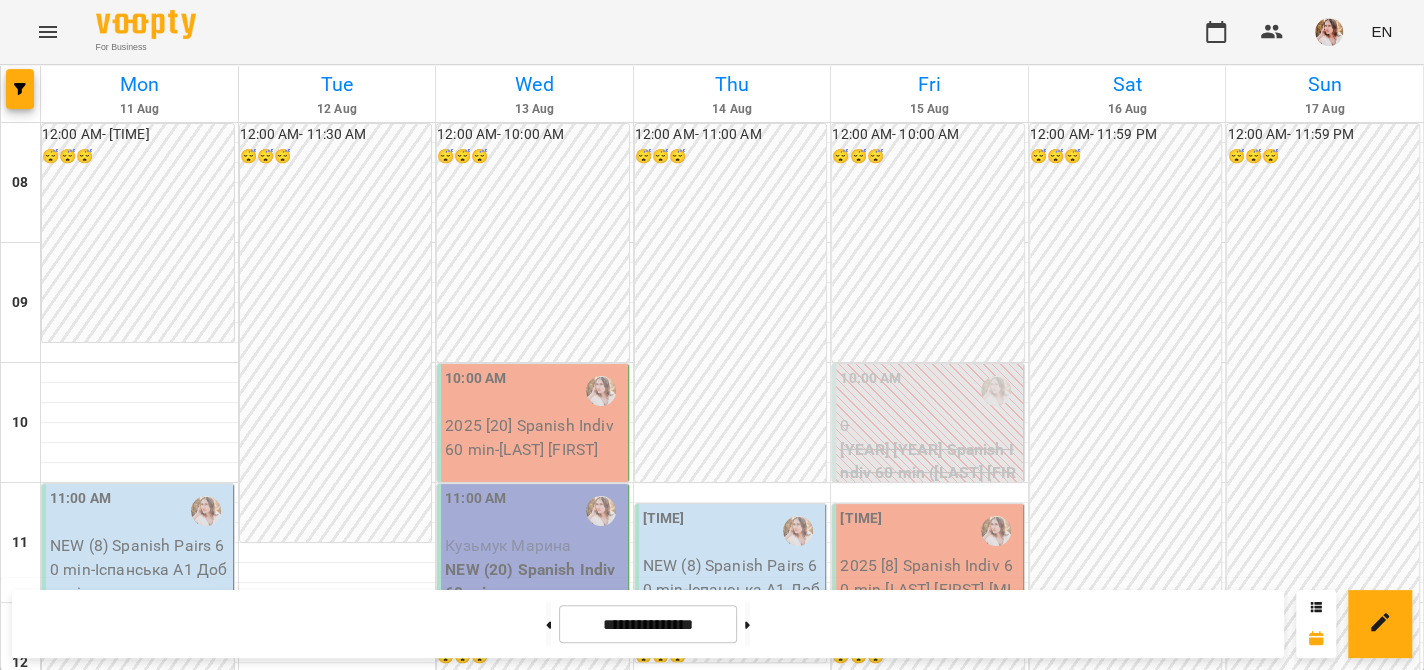 scroll, scrollTop: 1100, scrollLeft: 0, axis: vertical 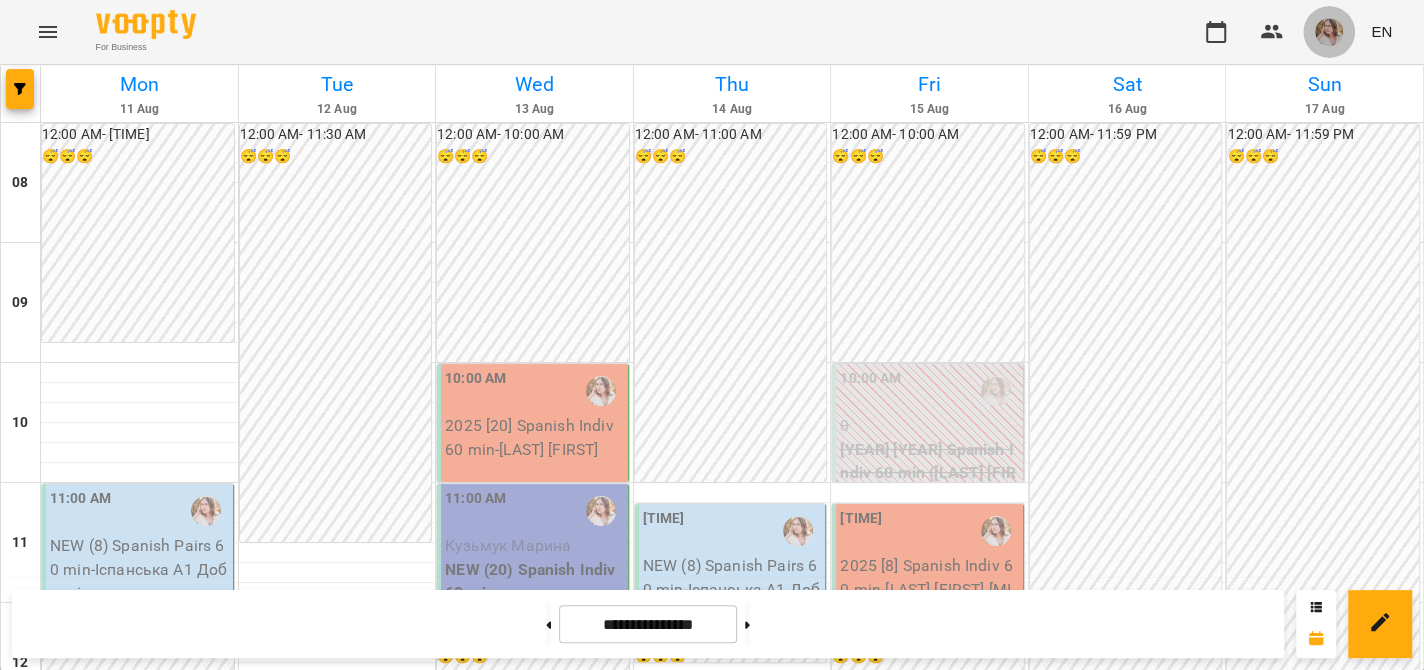 click at bounding box center [1329, 32] 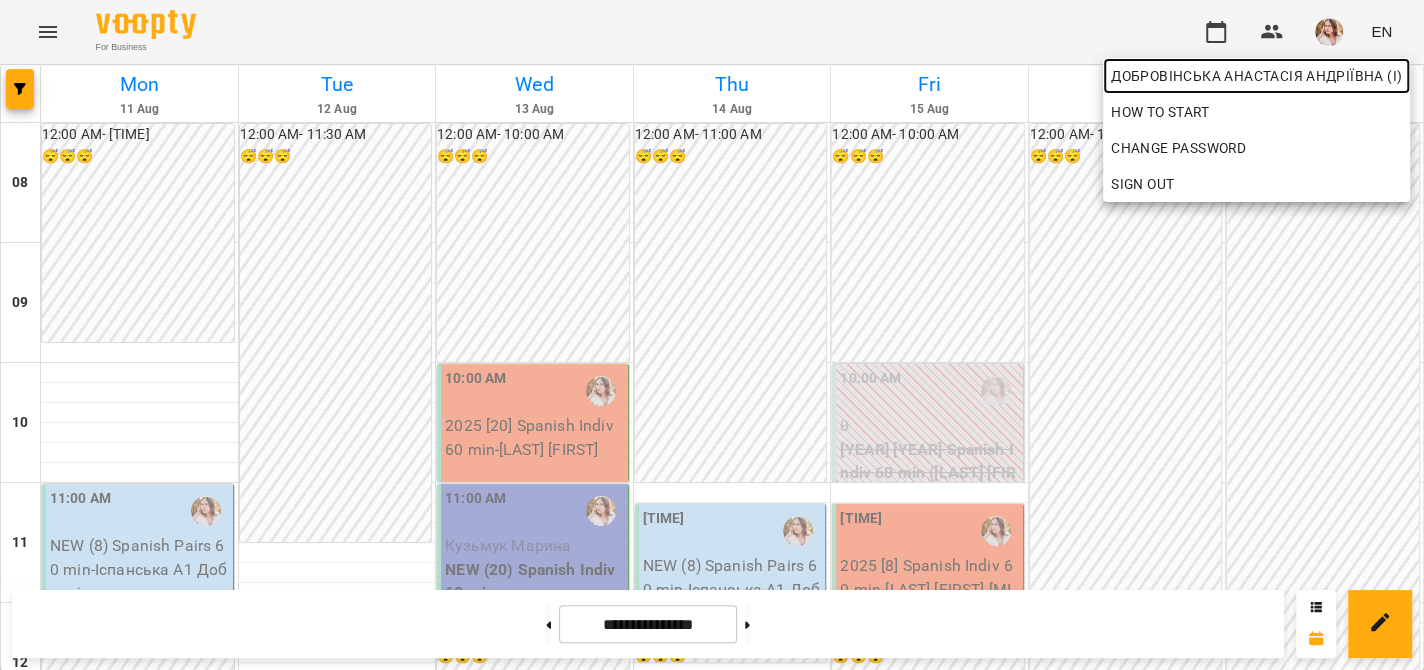 click on "Добровінська Анастасія Андріївна (і)" at bounding box center (1256, 76) 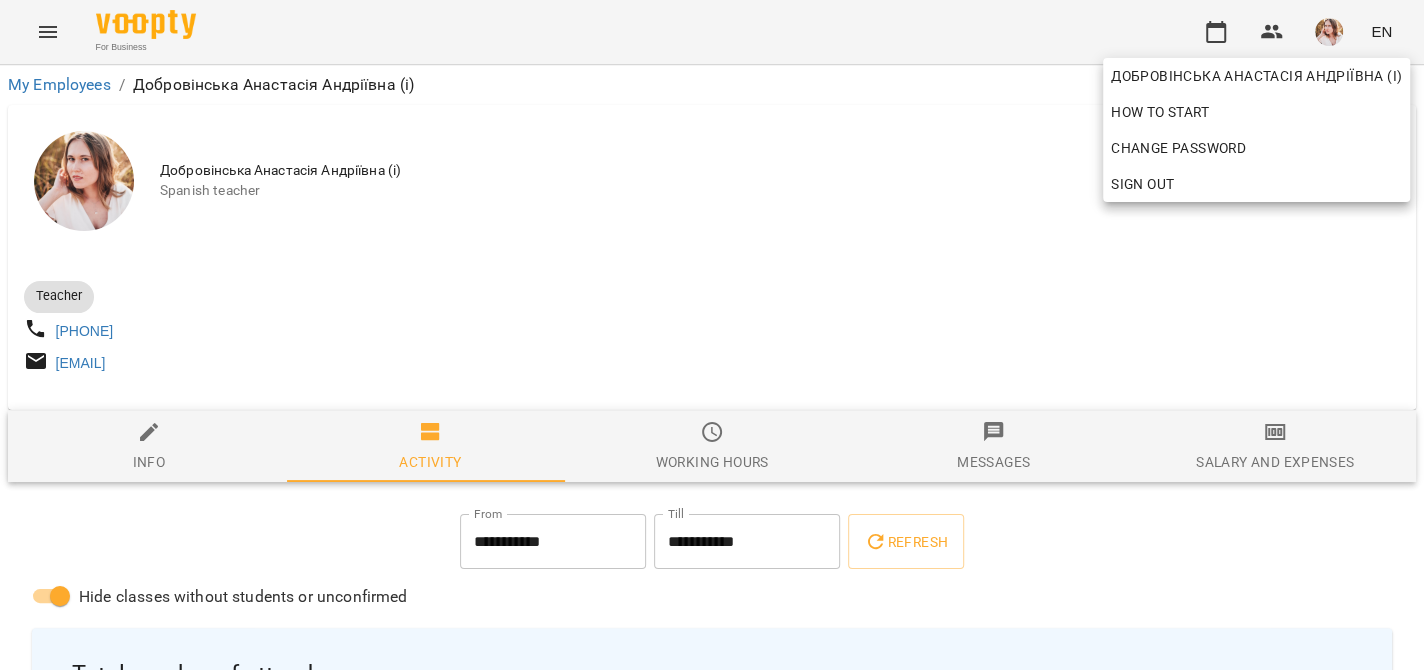 click at bounding box center (712, 335) 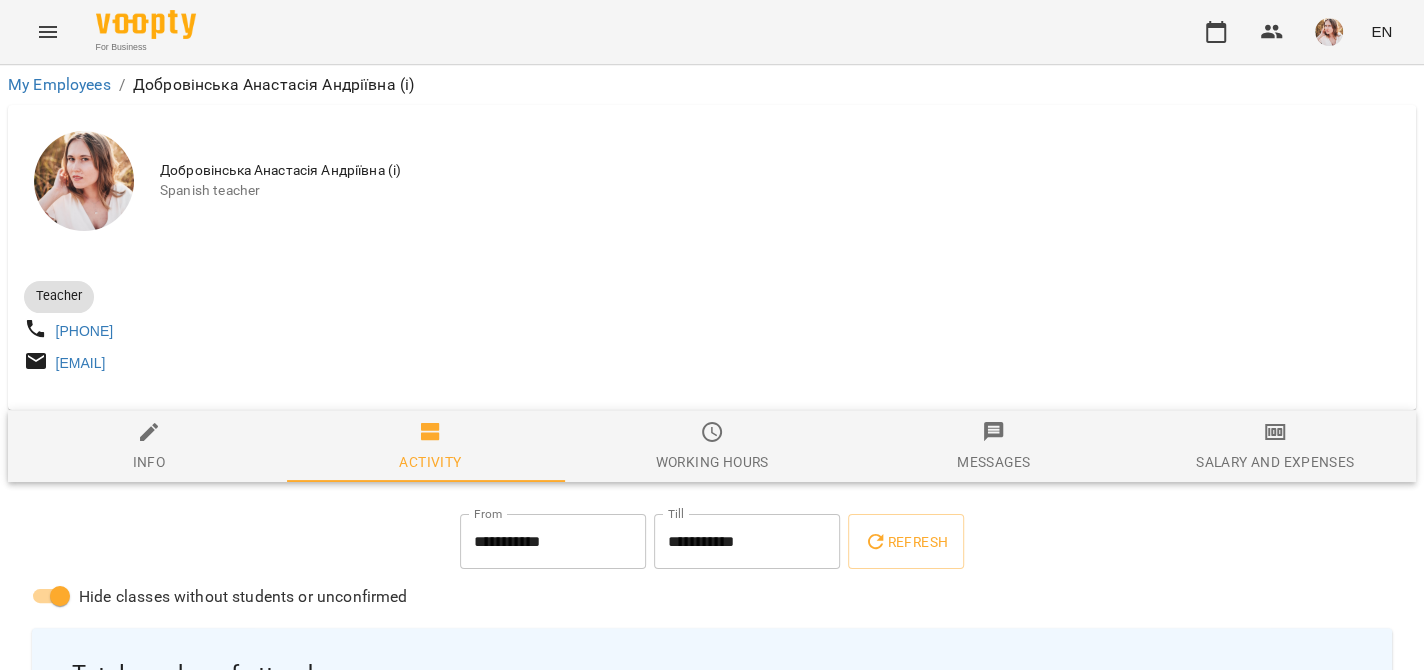 click 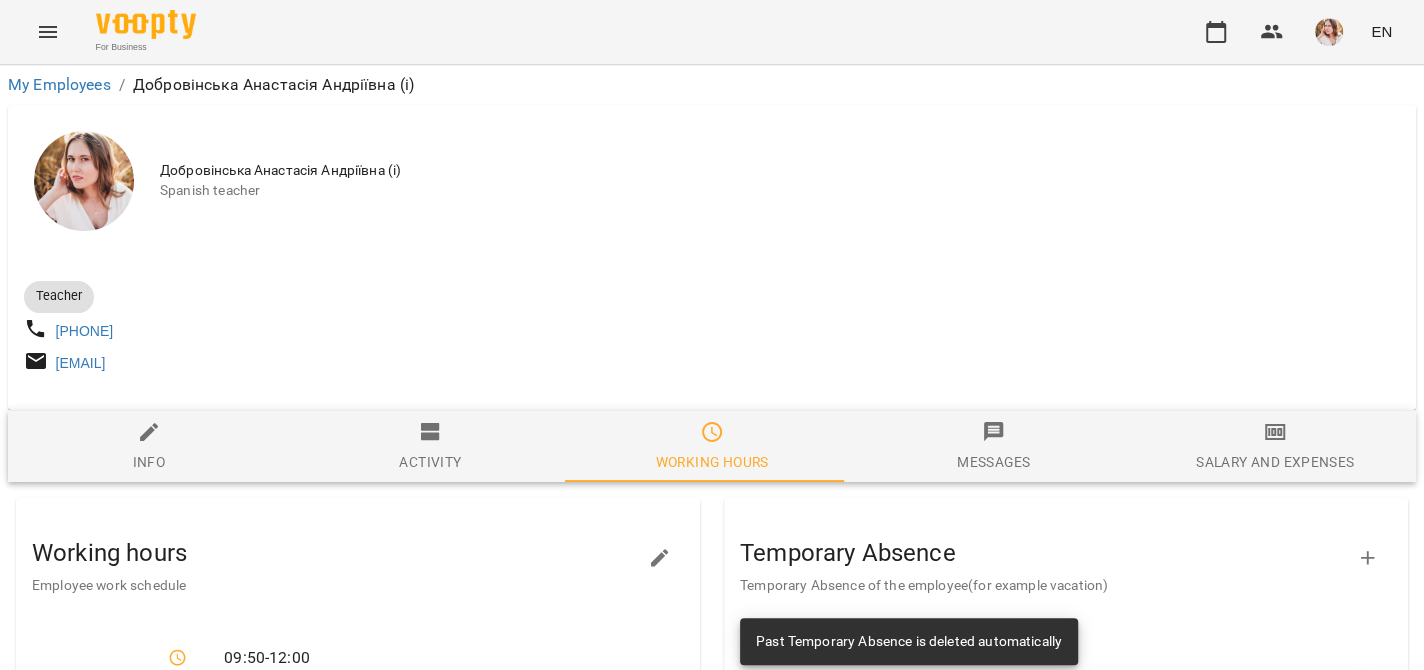 scroll, scrollTop: 200, scrollLeft: 0, axis: vertical 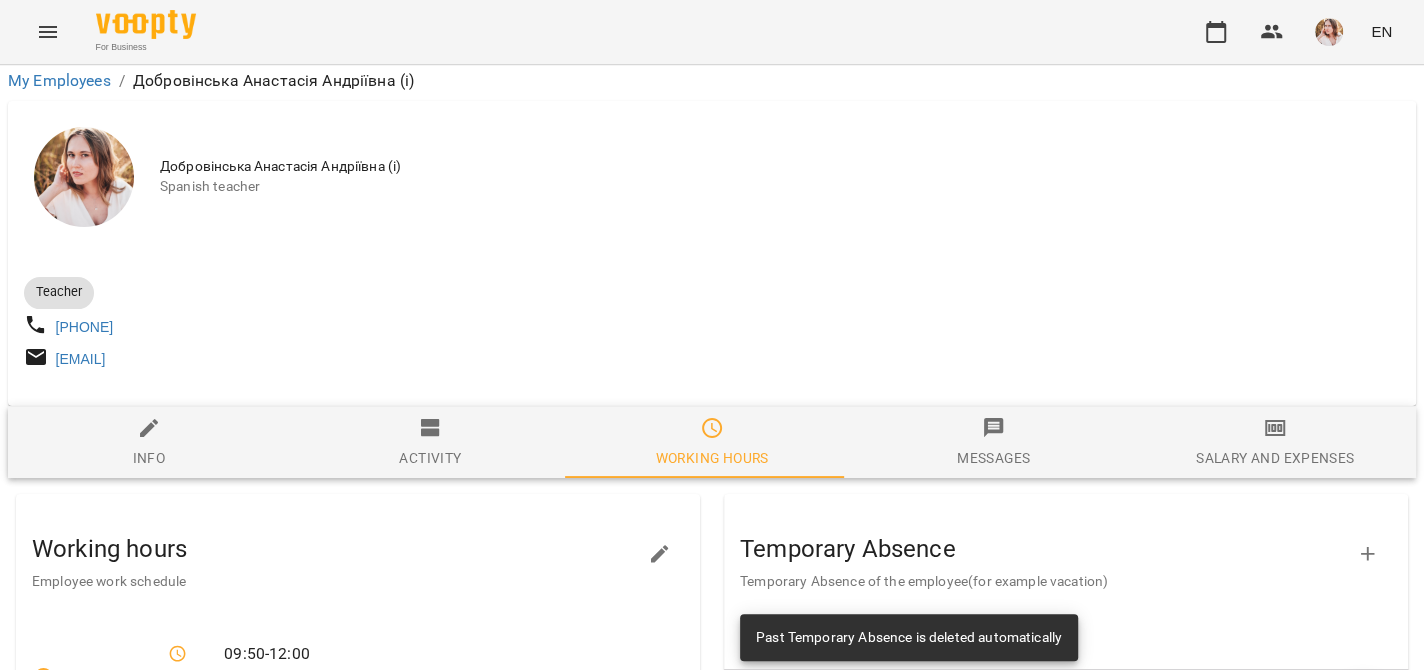 click 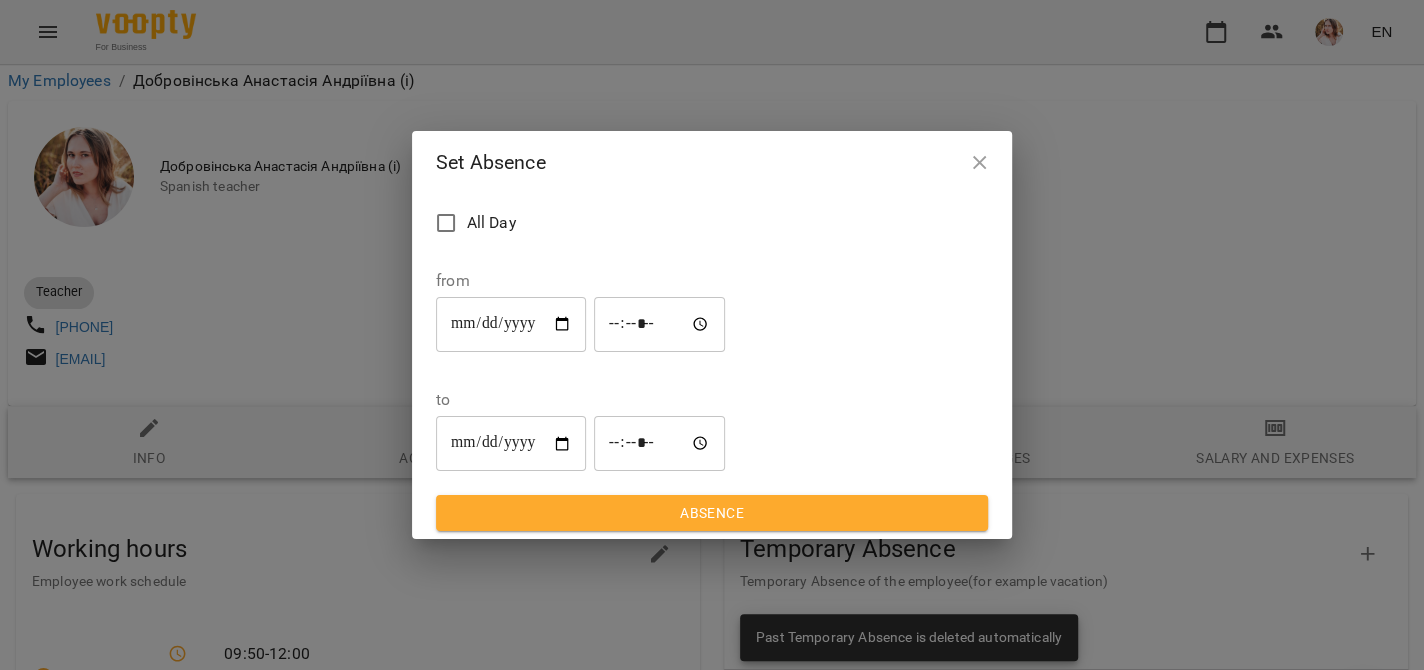 click on "**********" at bounding box center [511, 324] 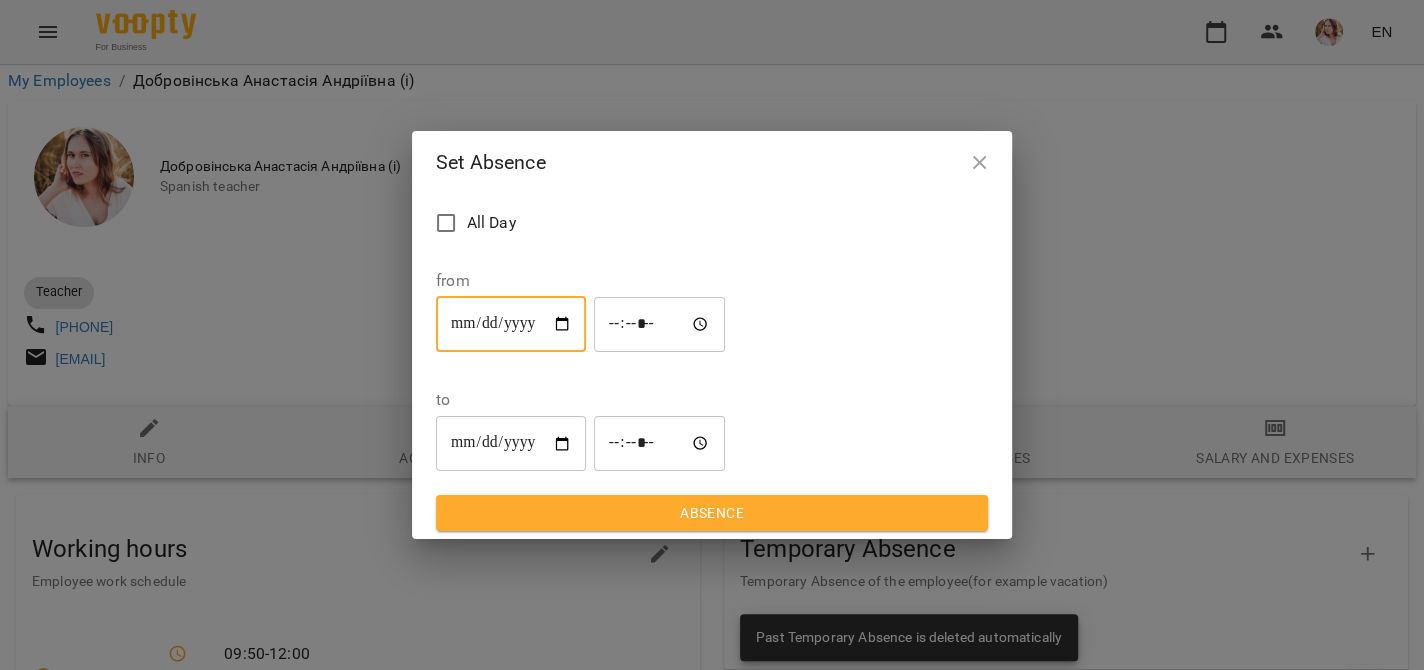 type on "**********" 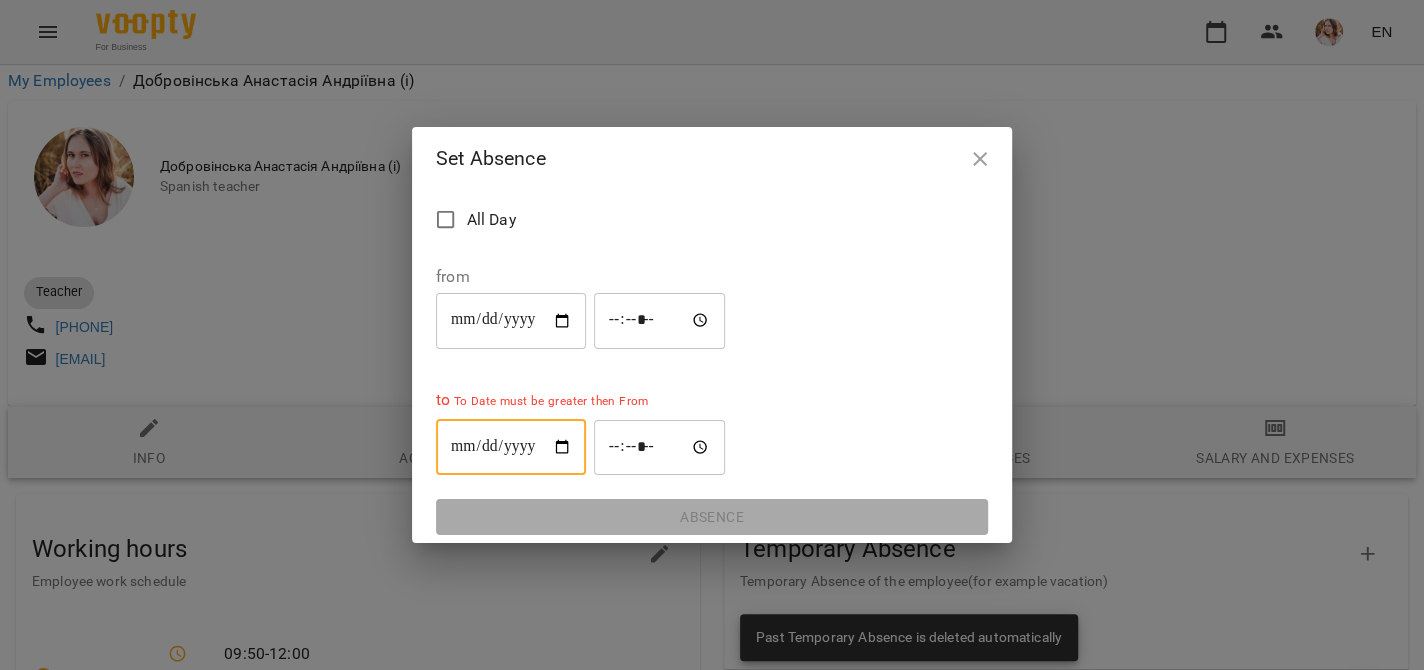 click on "**********" at bounding box center (511, 447) 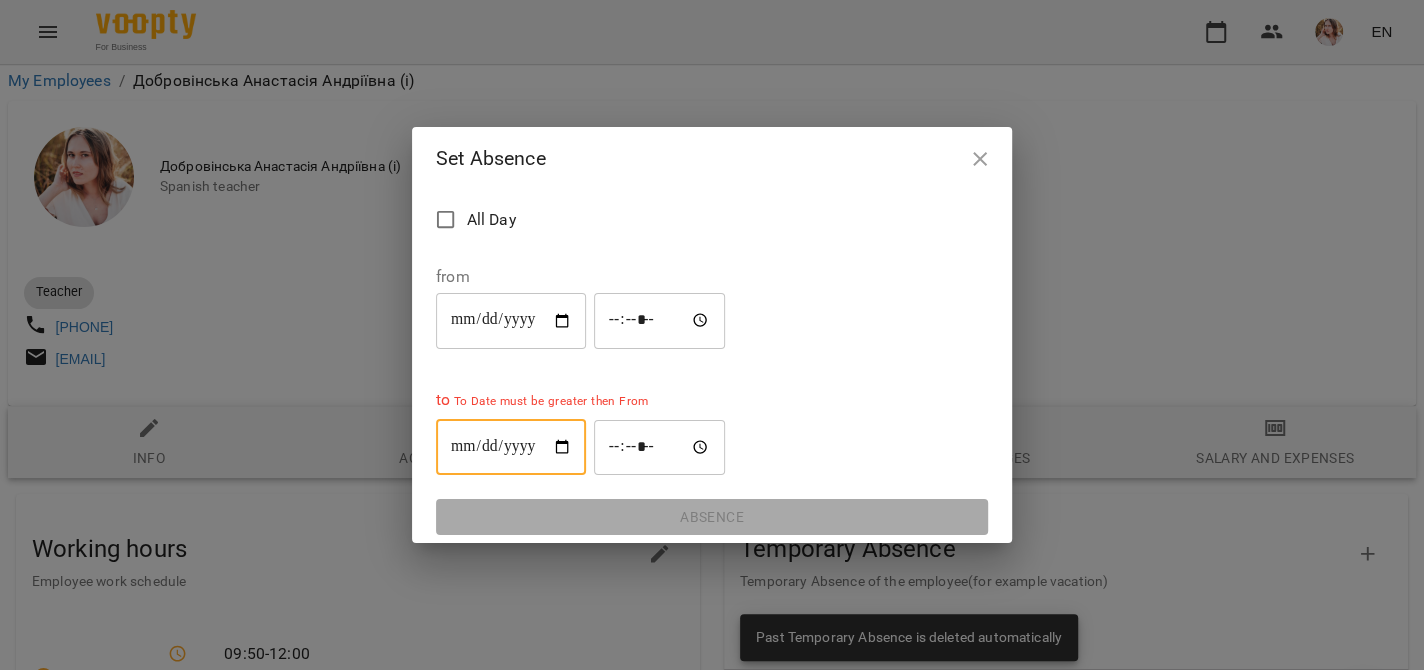 type on "**********" 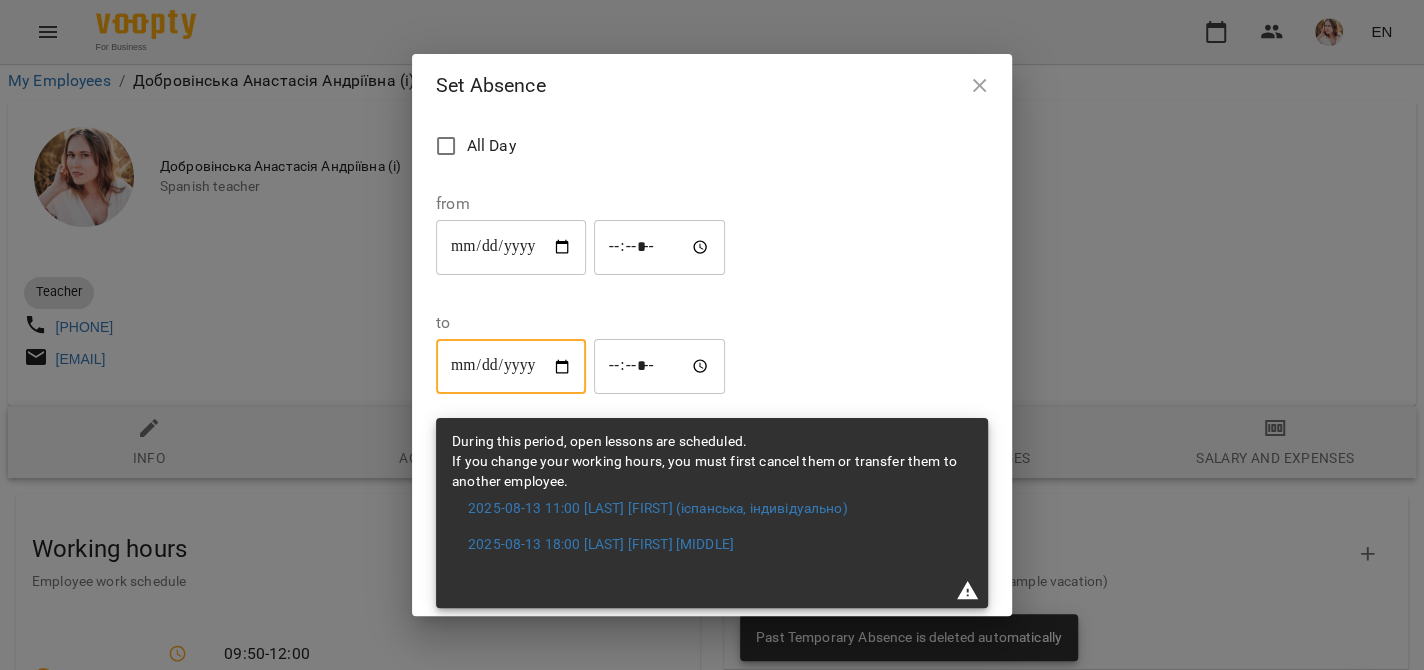 click on "*****" at bounding box center (660, 247) 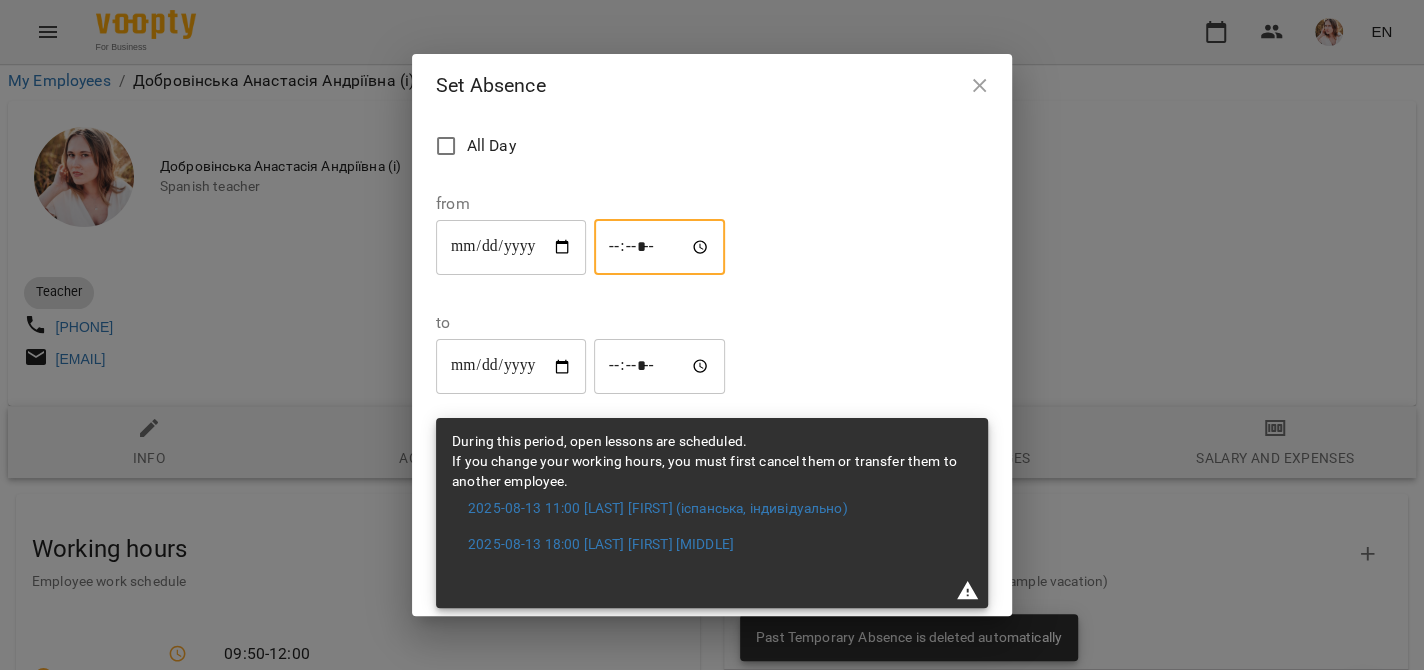 type on "*****" 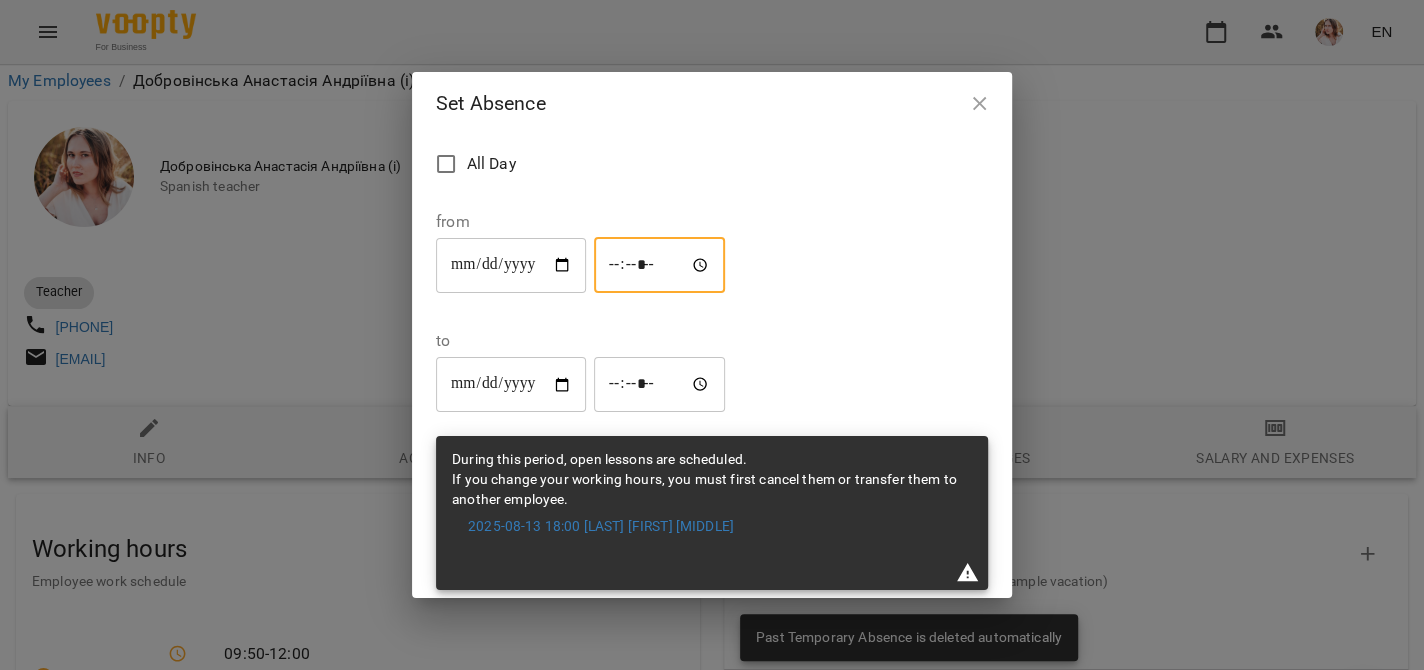 click on "*****" at bounding box center [660, 385] 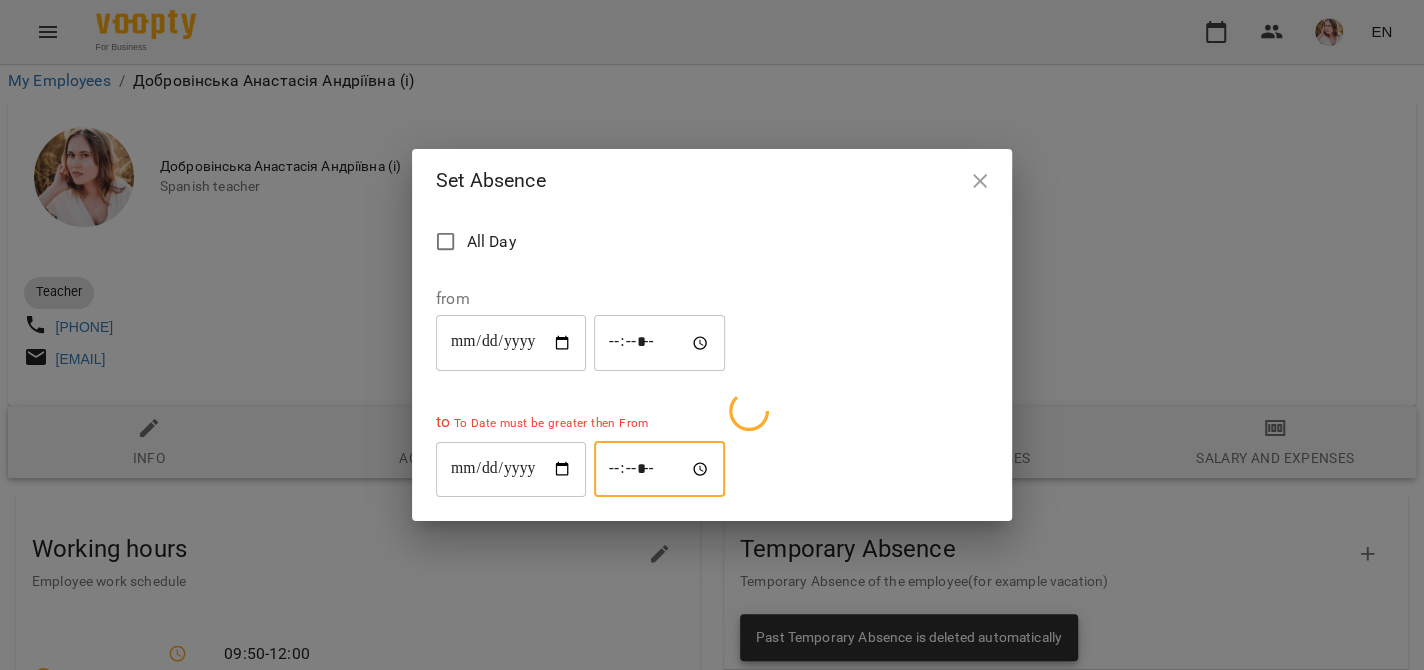 type on "*****" 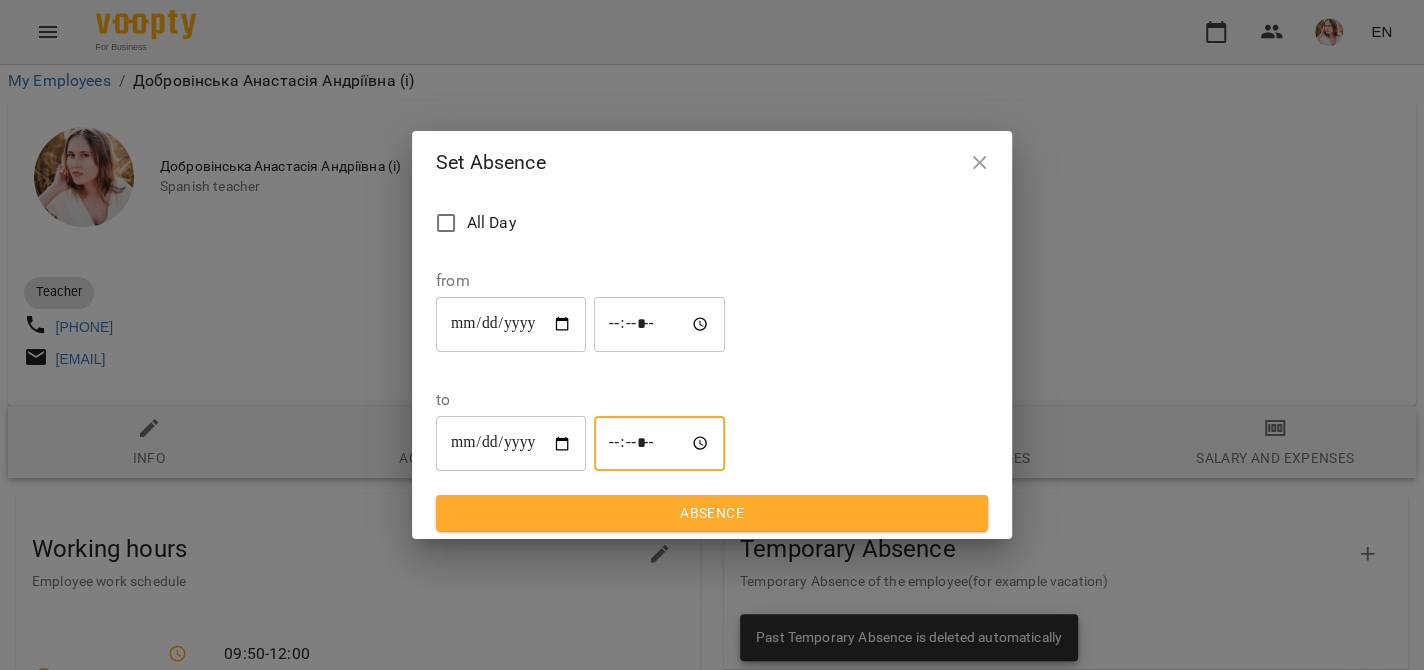 click on "Absence" at bounding box center [712, 513] 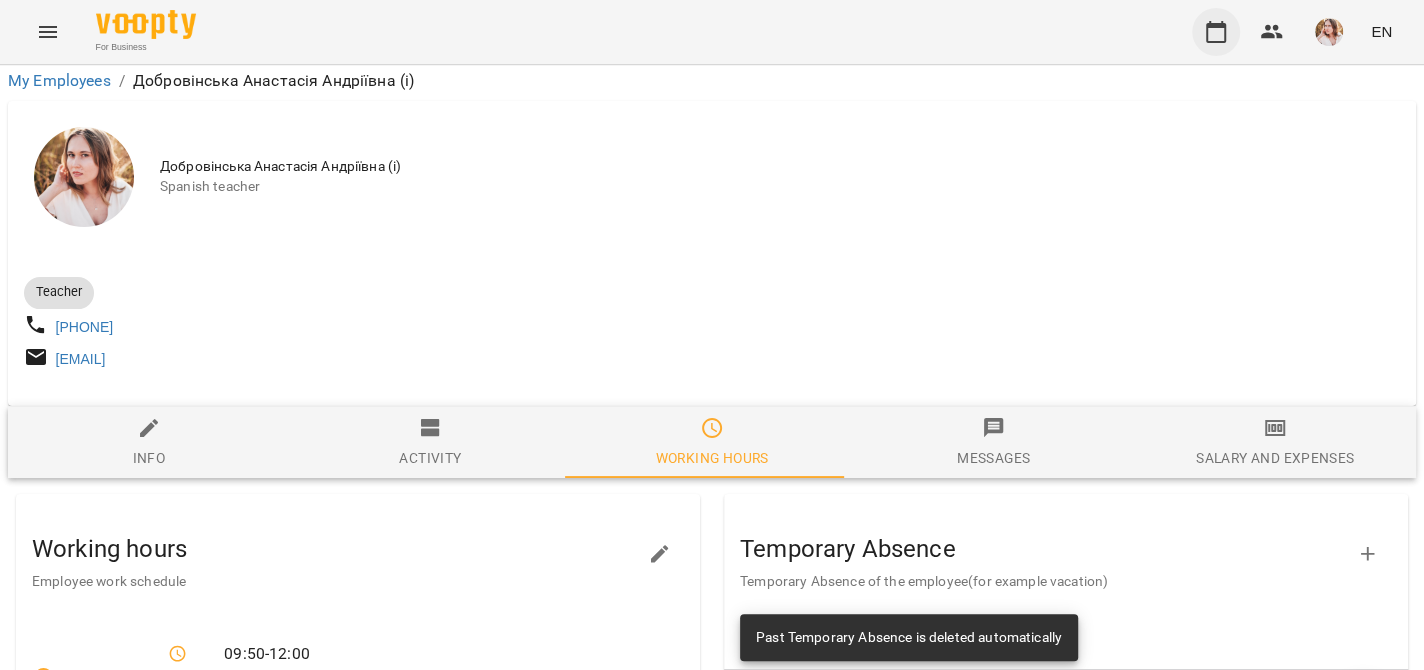 click 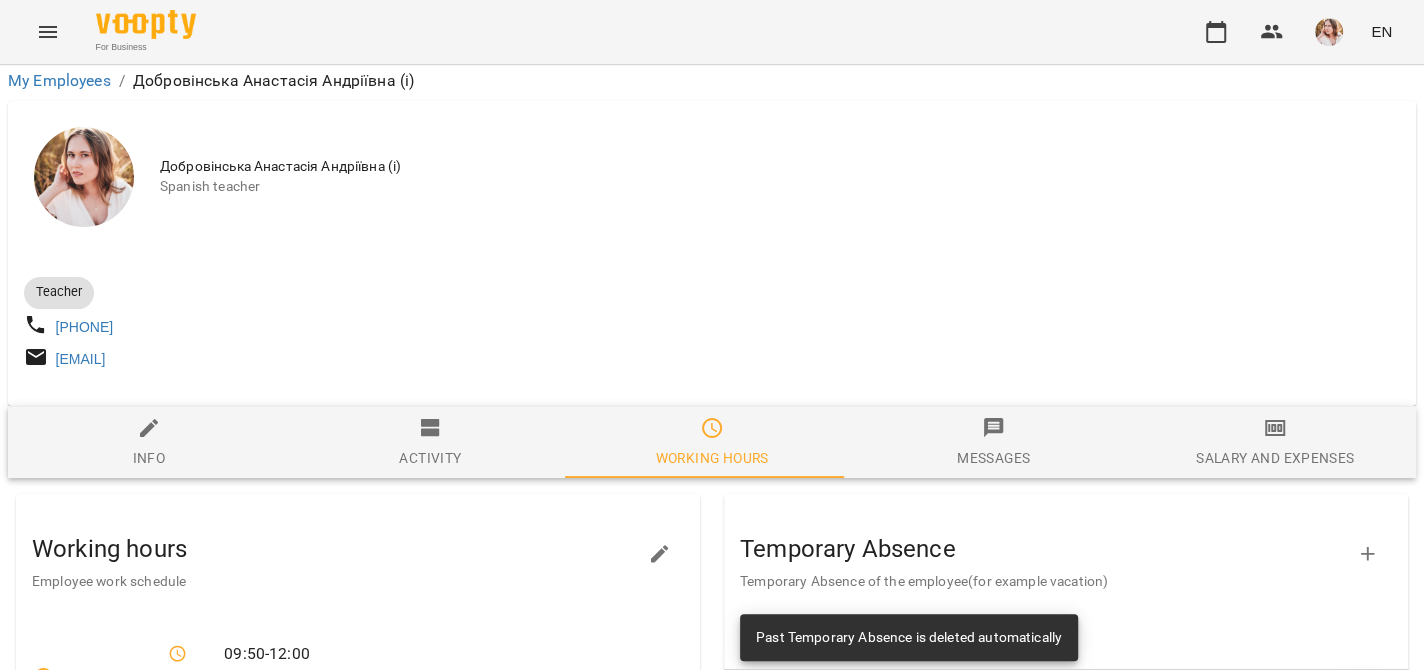 scroll, scrollTop: 0, scrollLeft: 0, axis: both 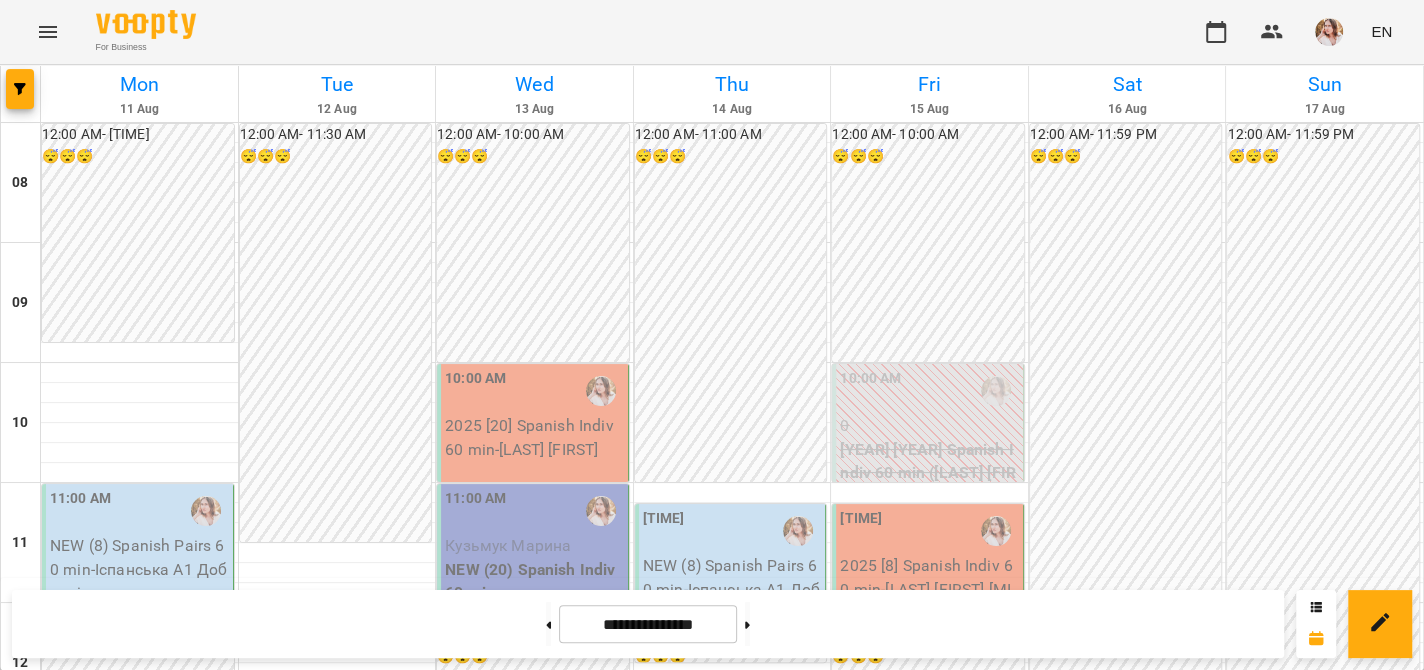 click at bounding box center [1329, 32] 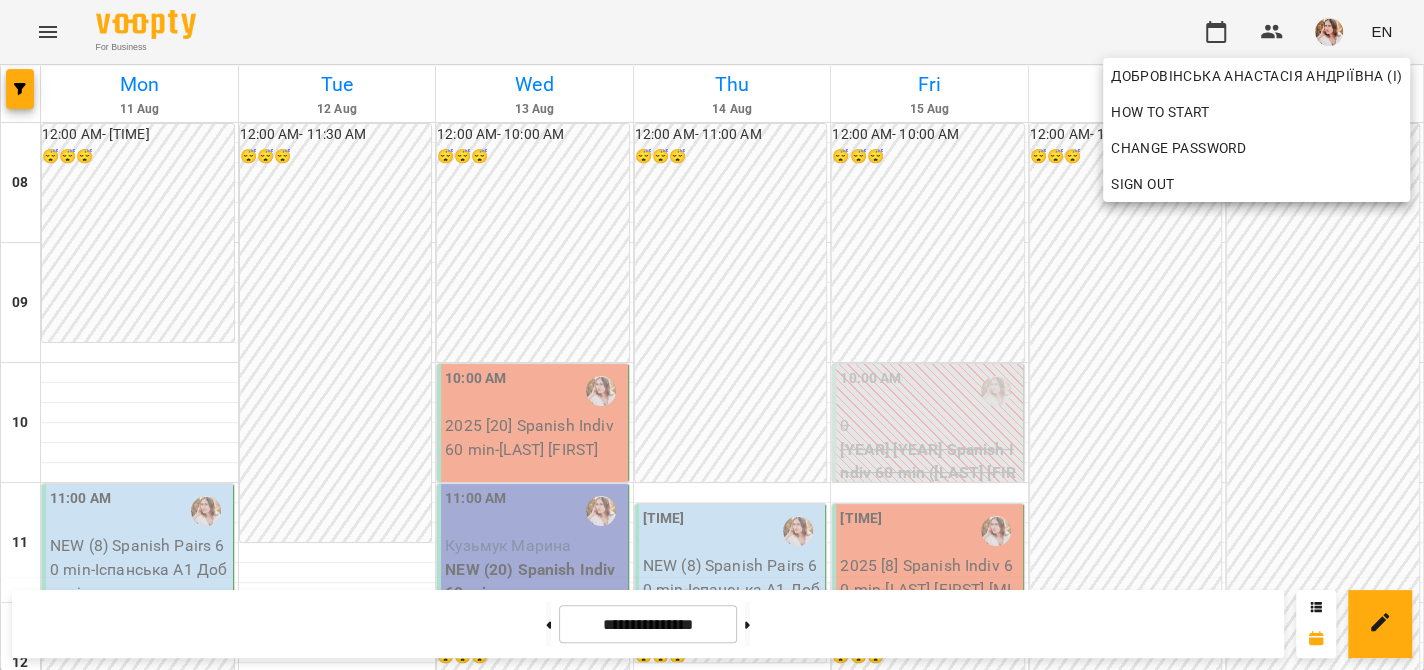 click at bounding box center (712, 335) 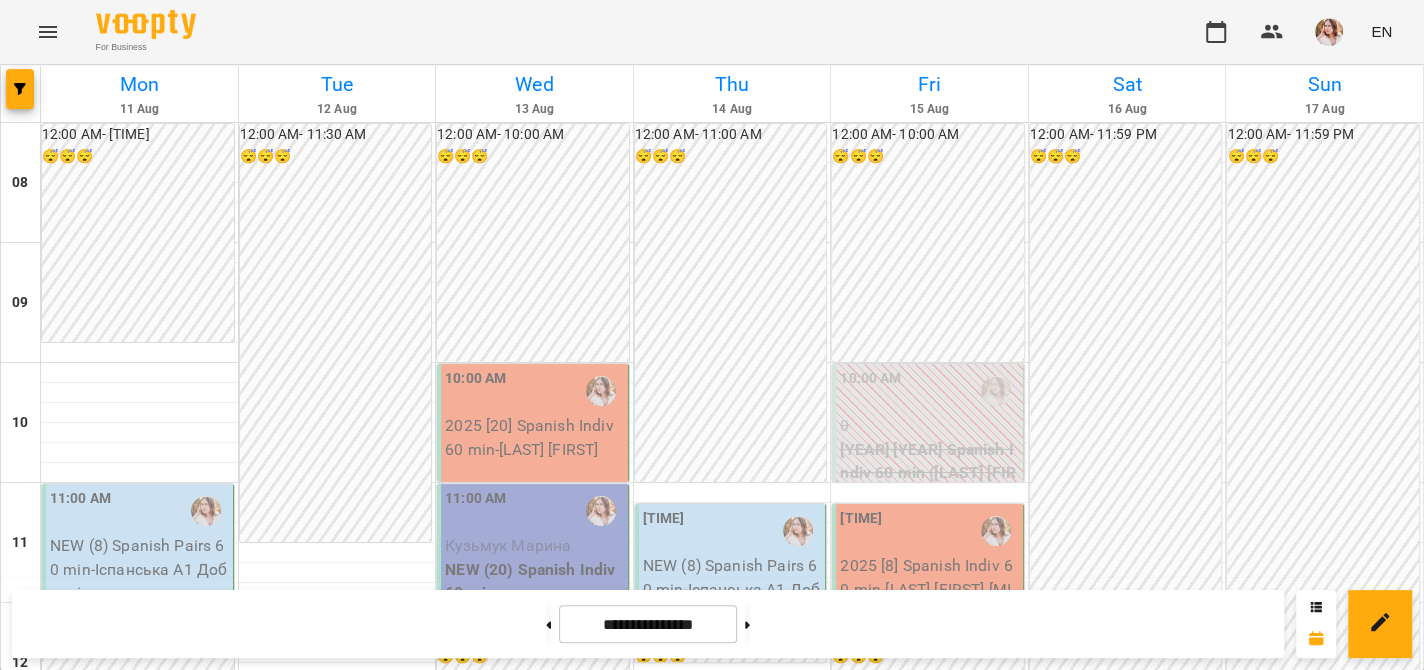 click at bounding box center [548, 624] 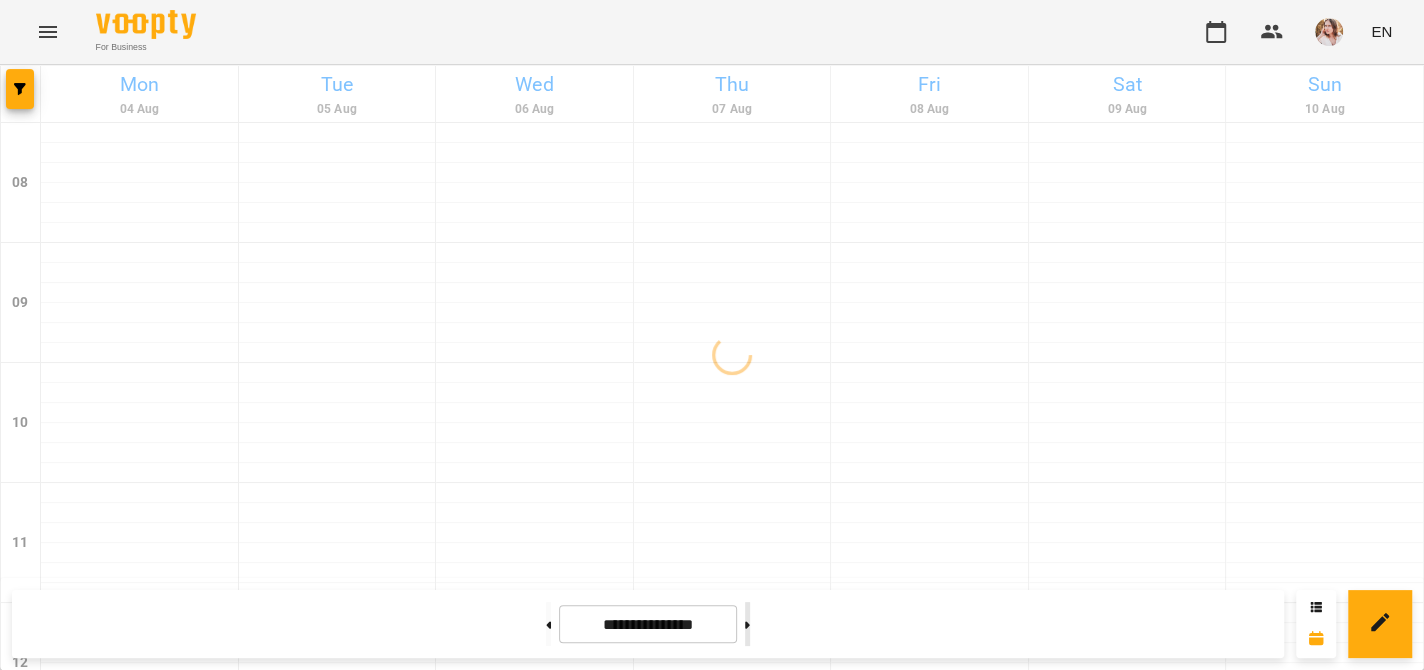 click 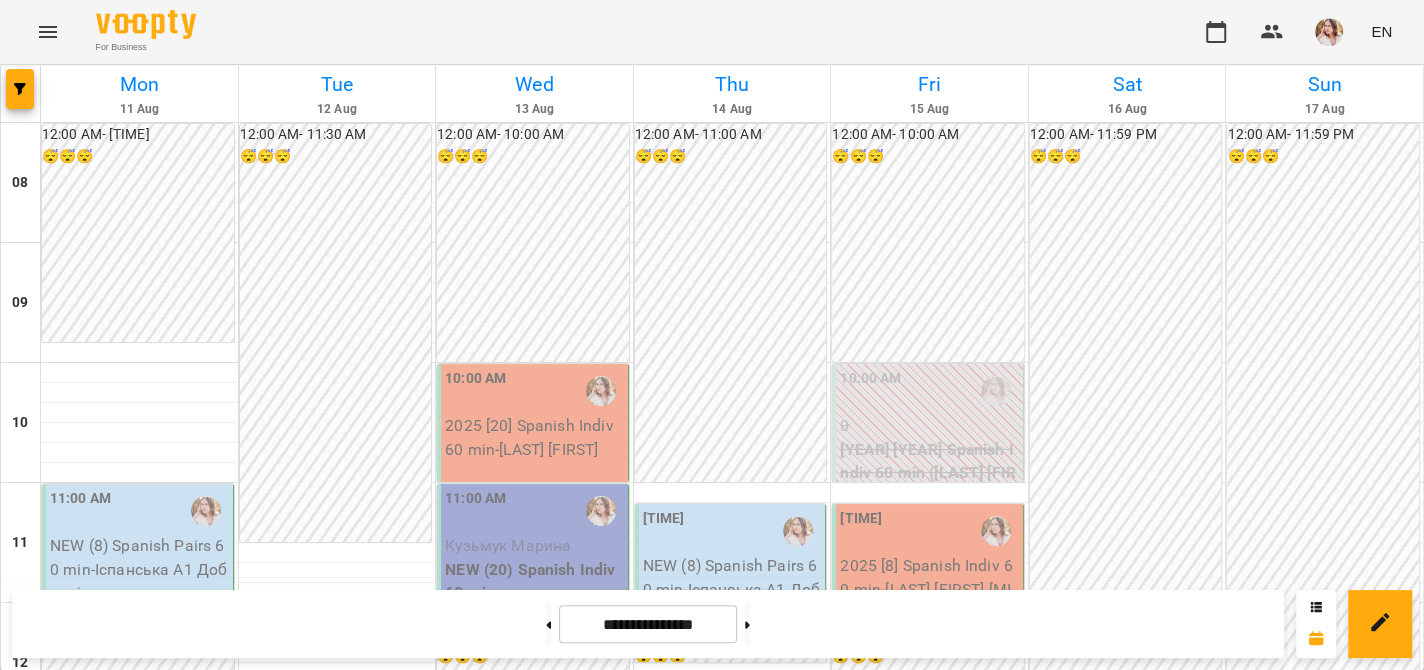 click at bounding box center (1329, 32) 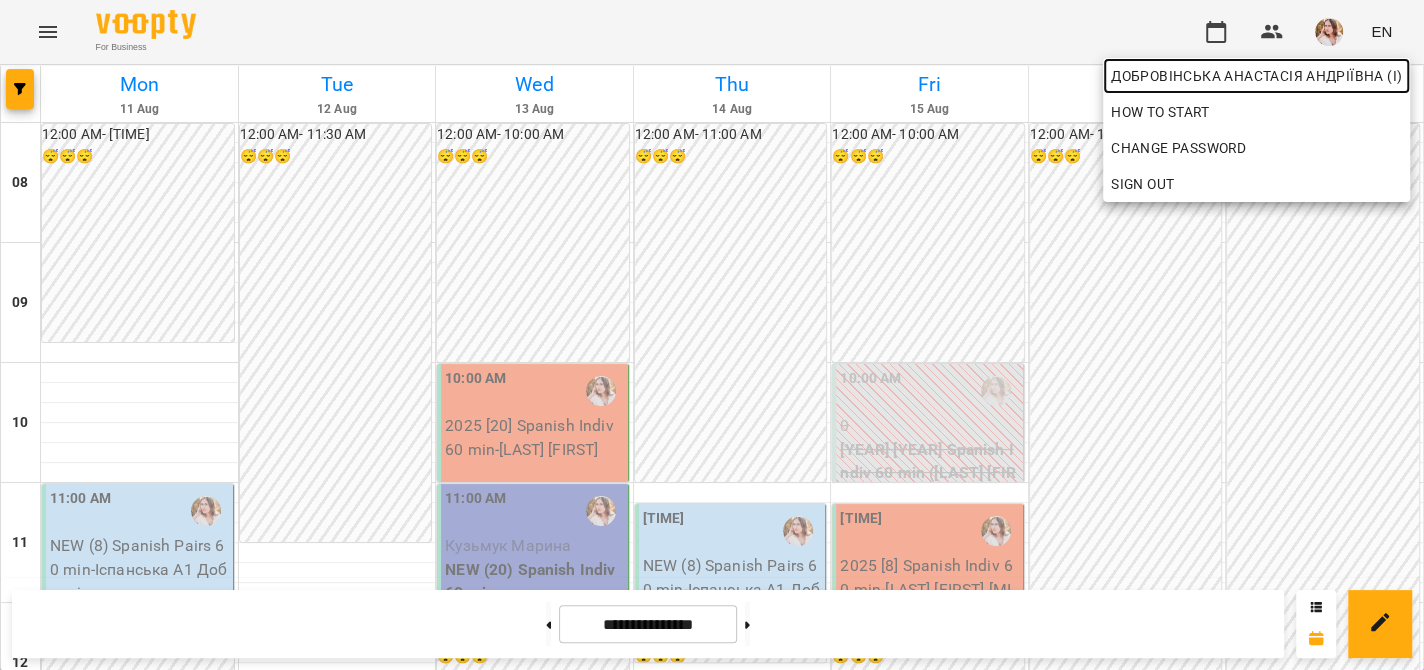 click on "Добровінська Анастасія Андріївна (і)" at bounding box center [1256, 76] 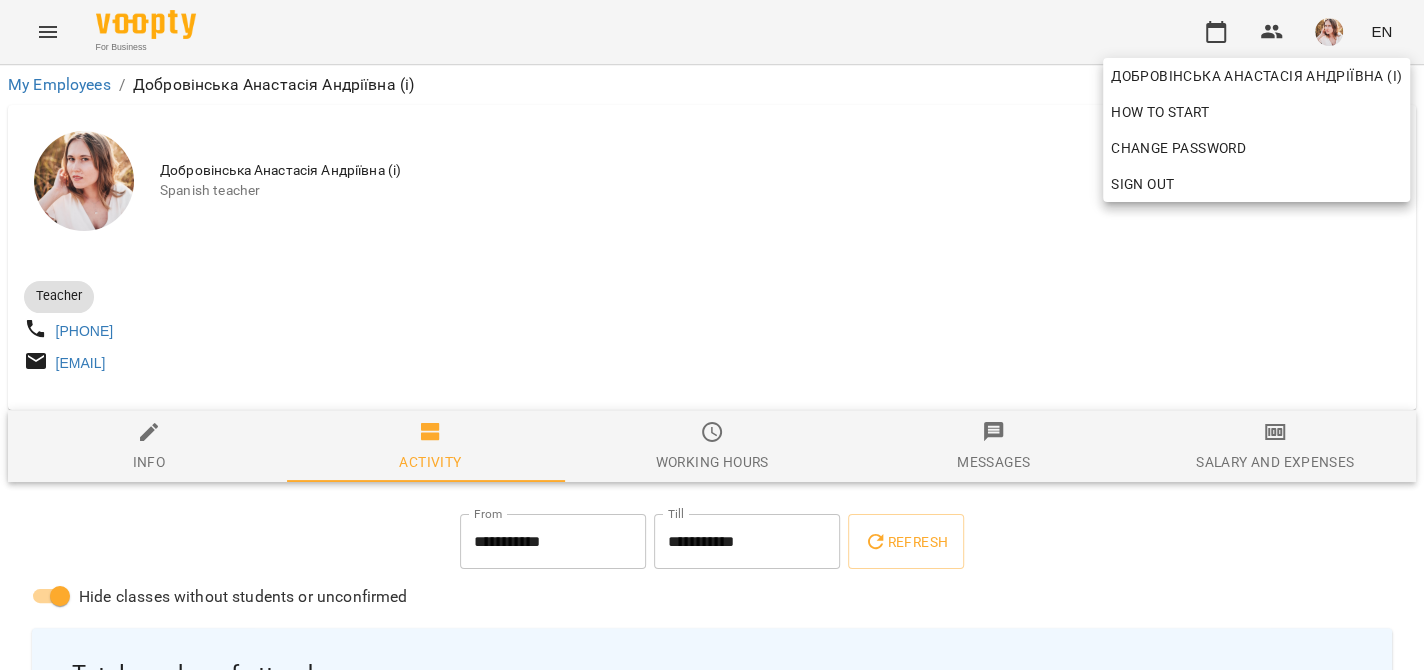 click at bounding box center (712, 335) 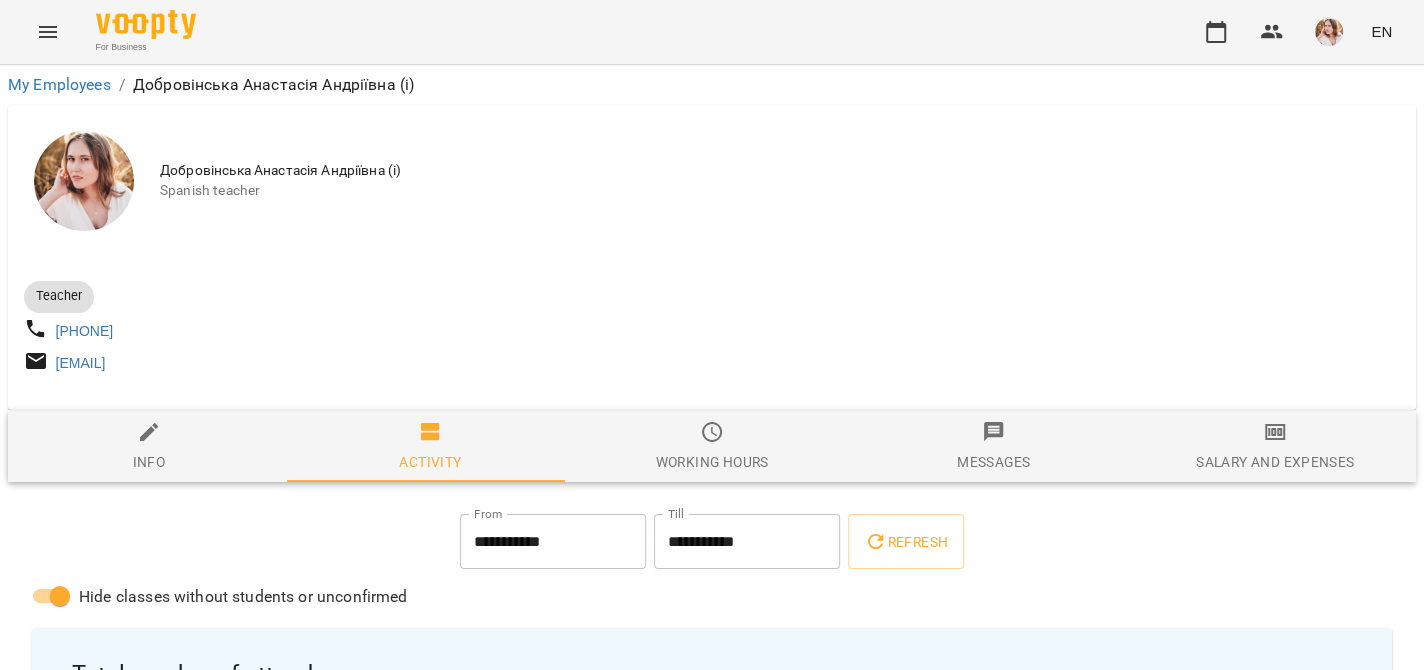 click 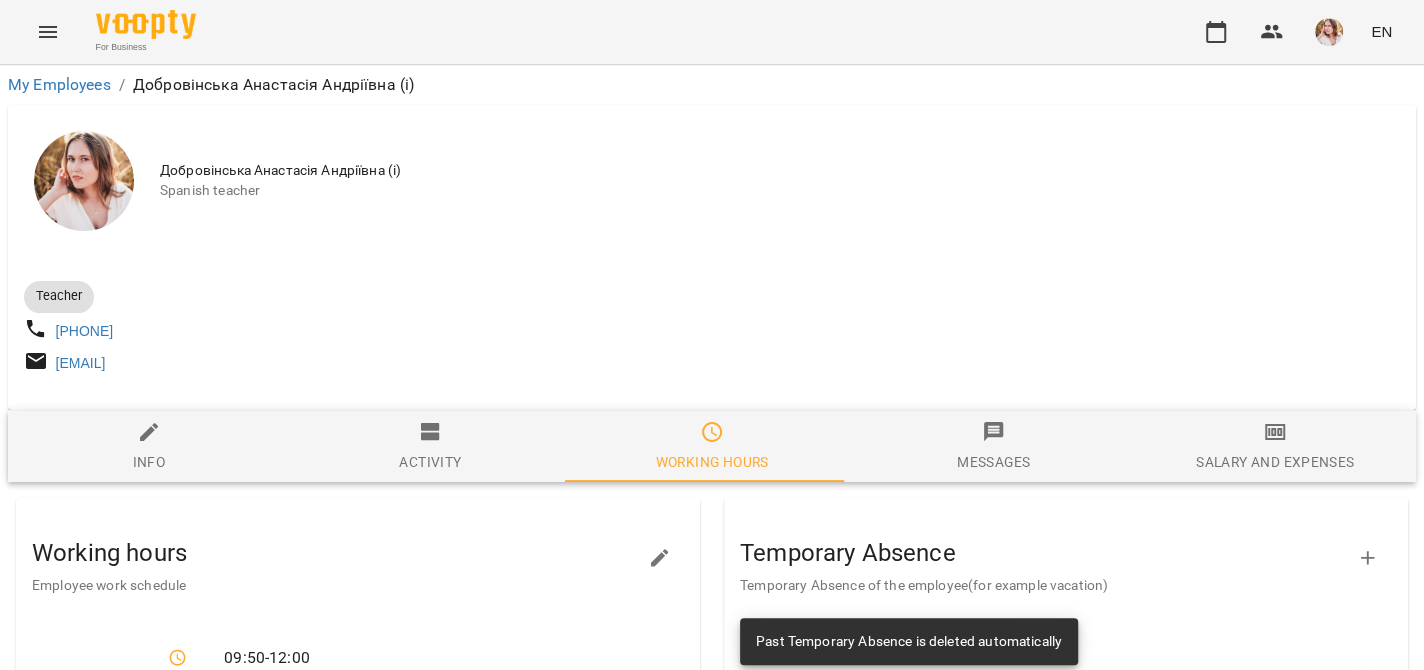 click at bounding box center (1368, 558) 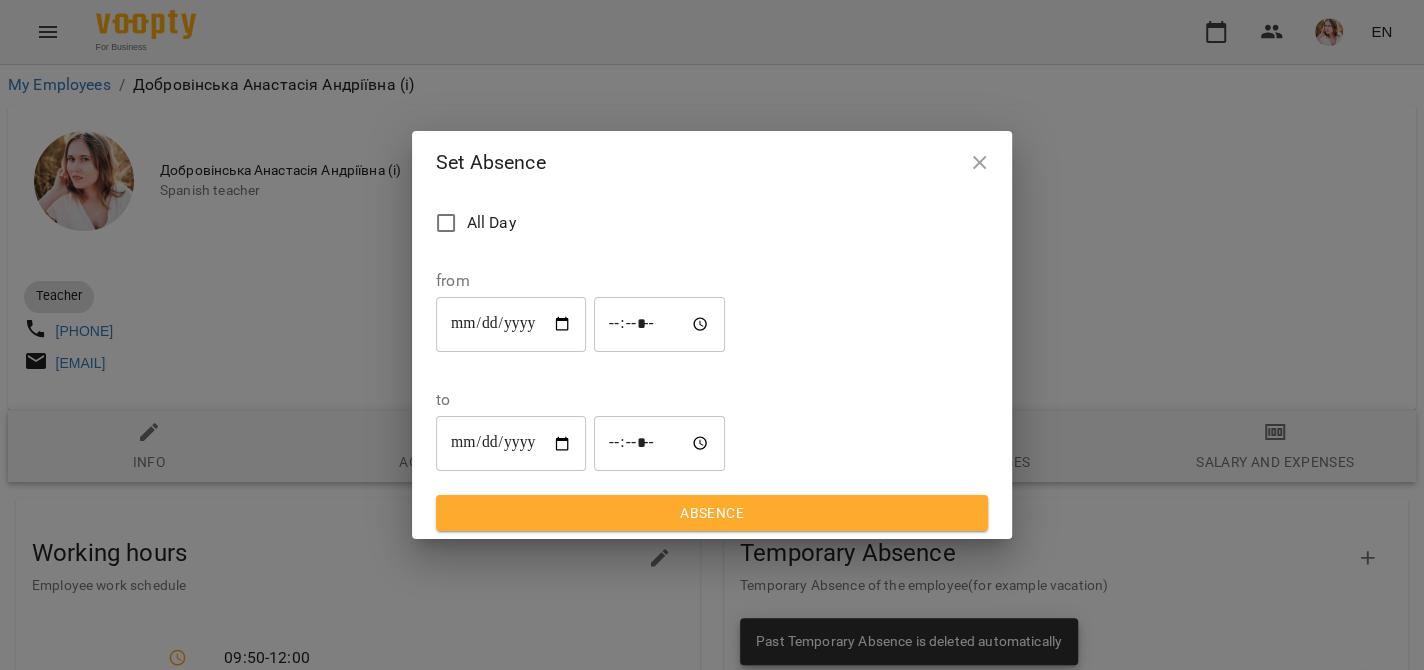 click on "**********" at bounding box center (511, 324) 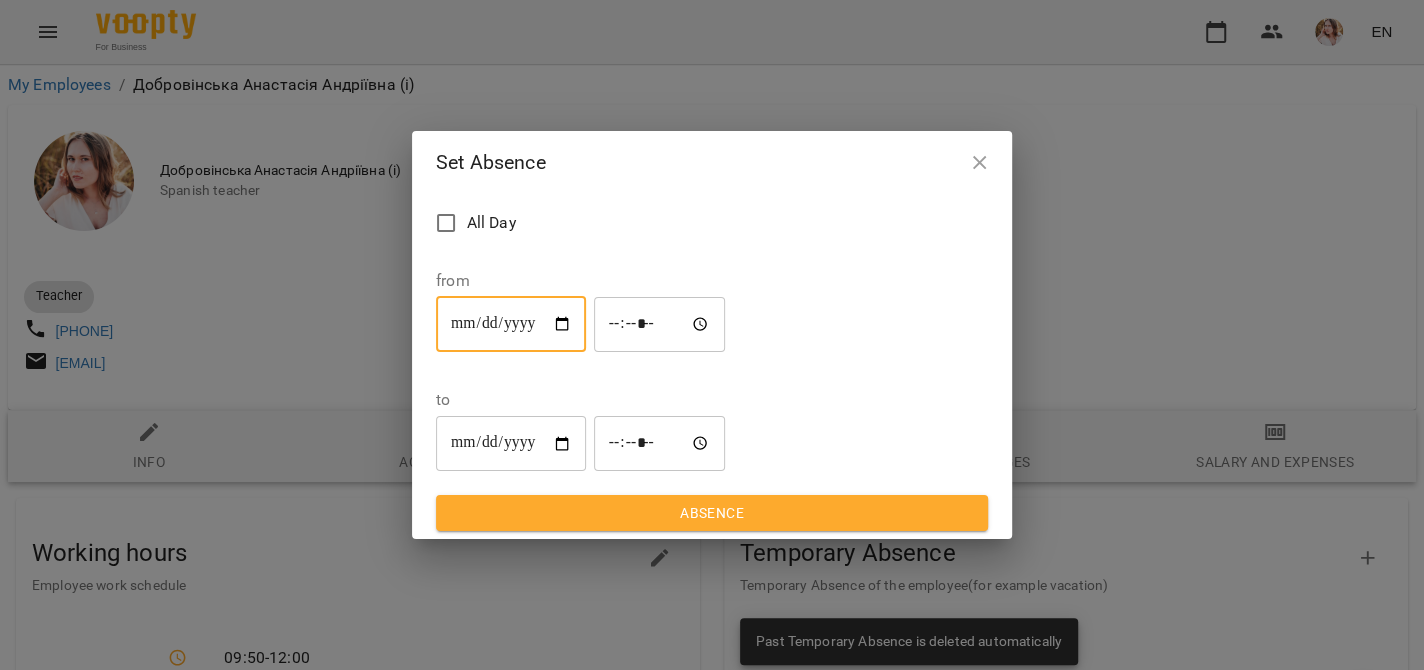 type on "**********" 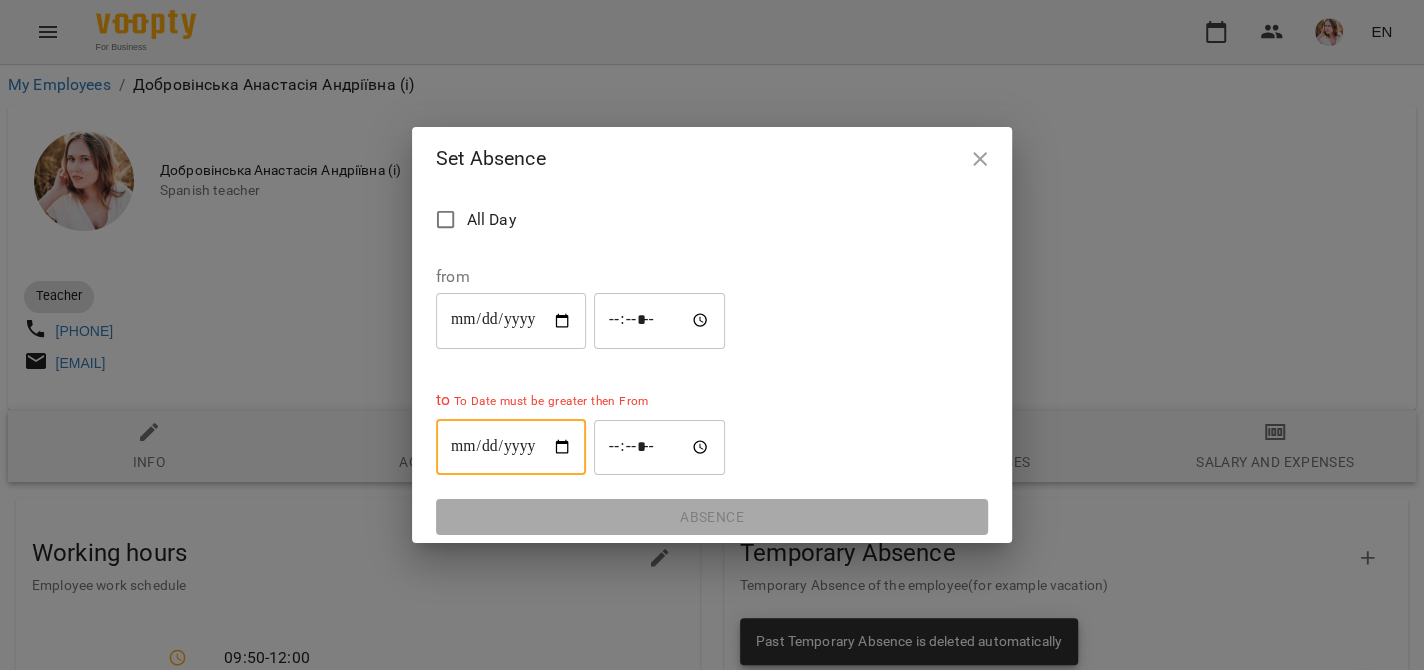 click on "**********" at bounding box center (511, 447) 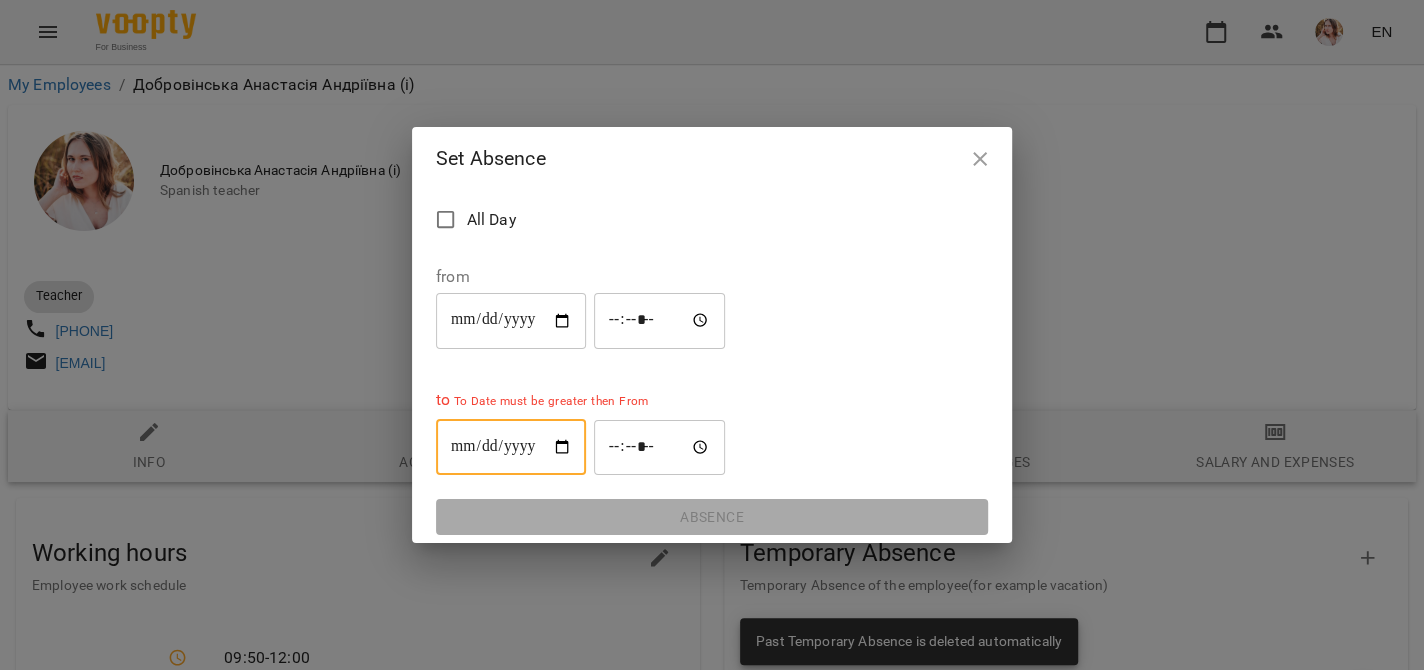 type on "**********" 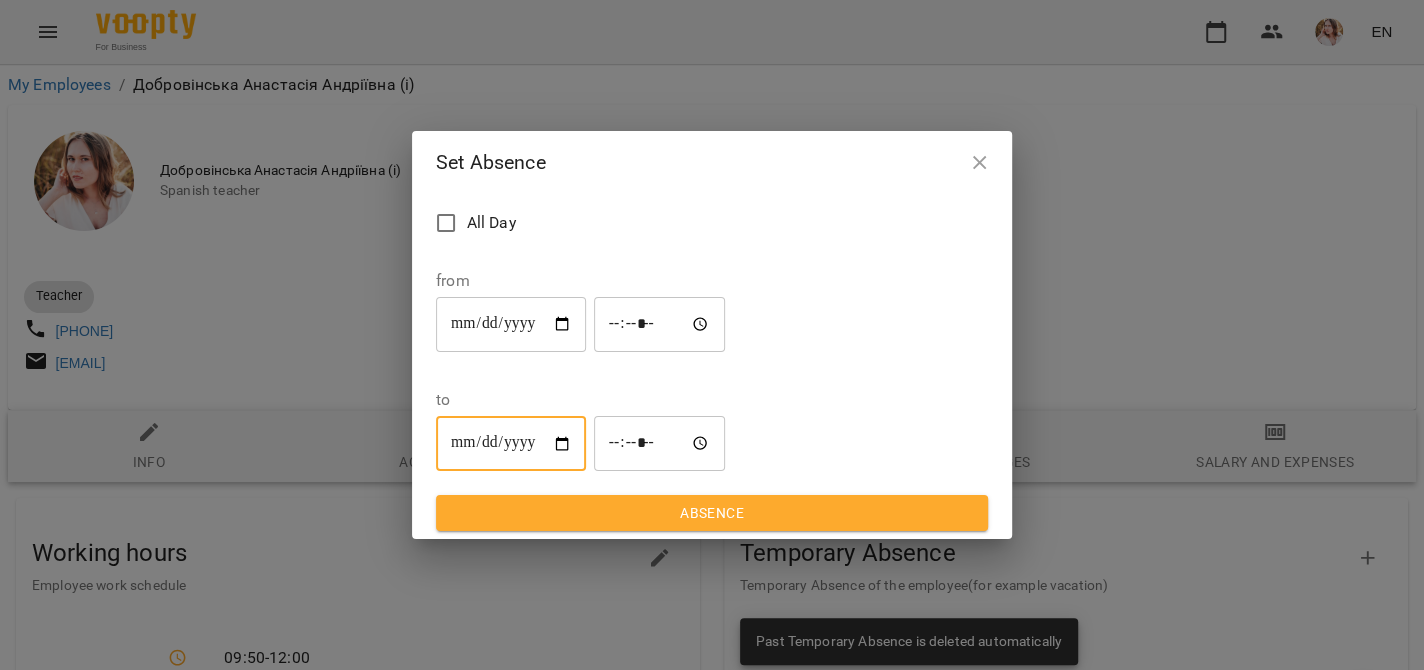 click on "*****" at bounding box center (660, 324) 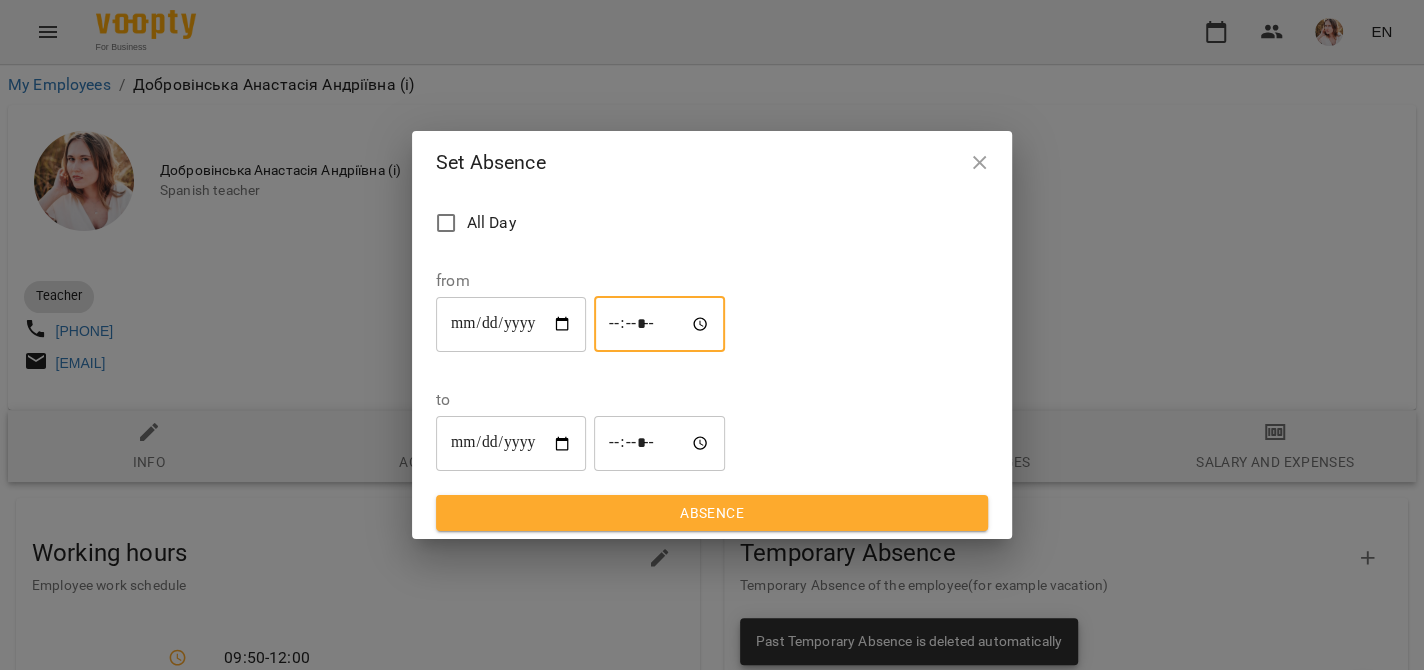 type on "*****" 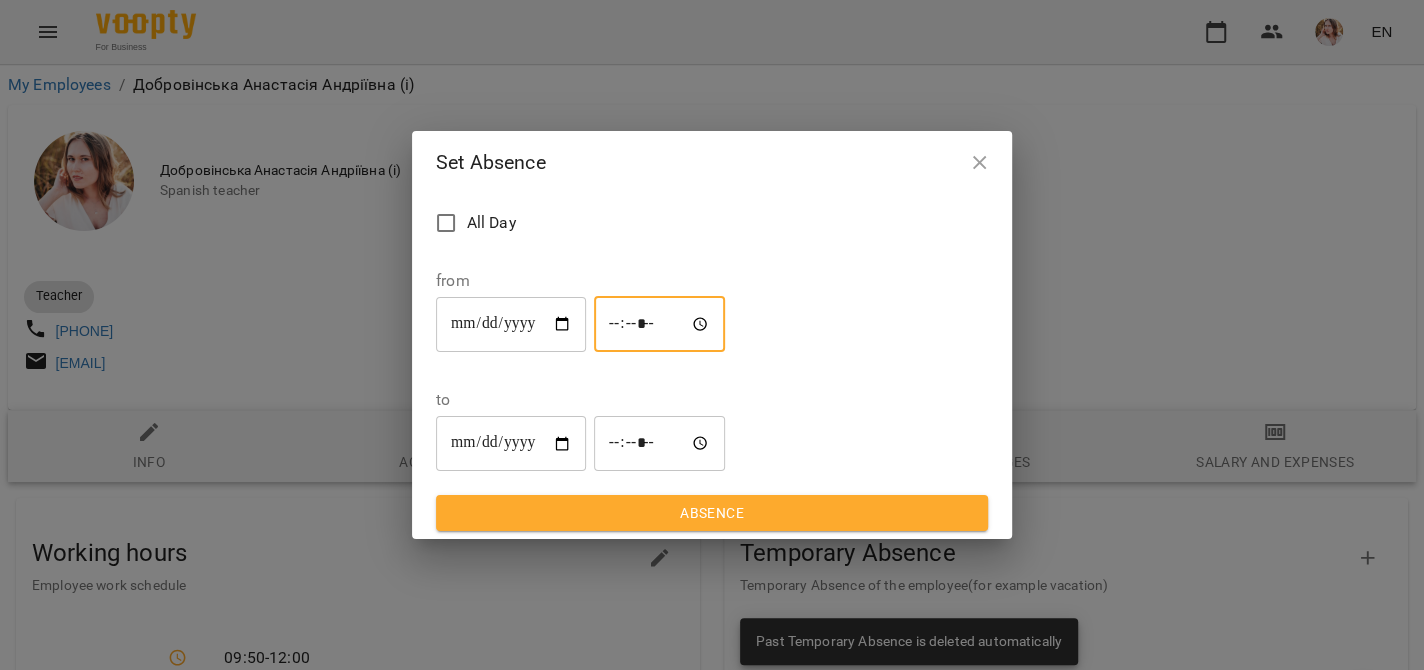 click on "*****" at bounding box center [660, 444] 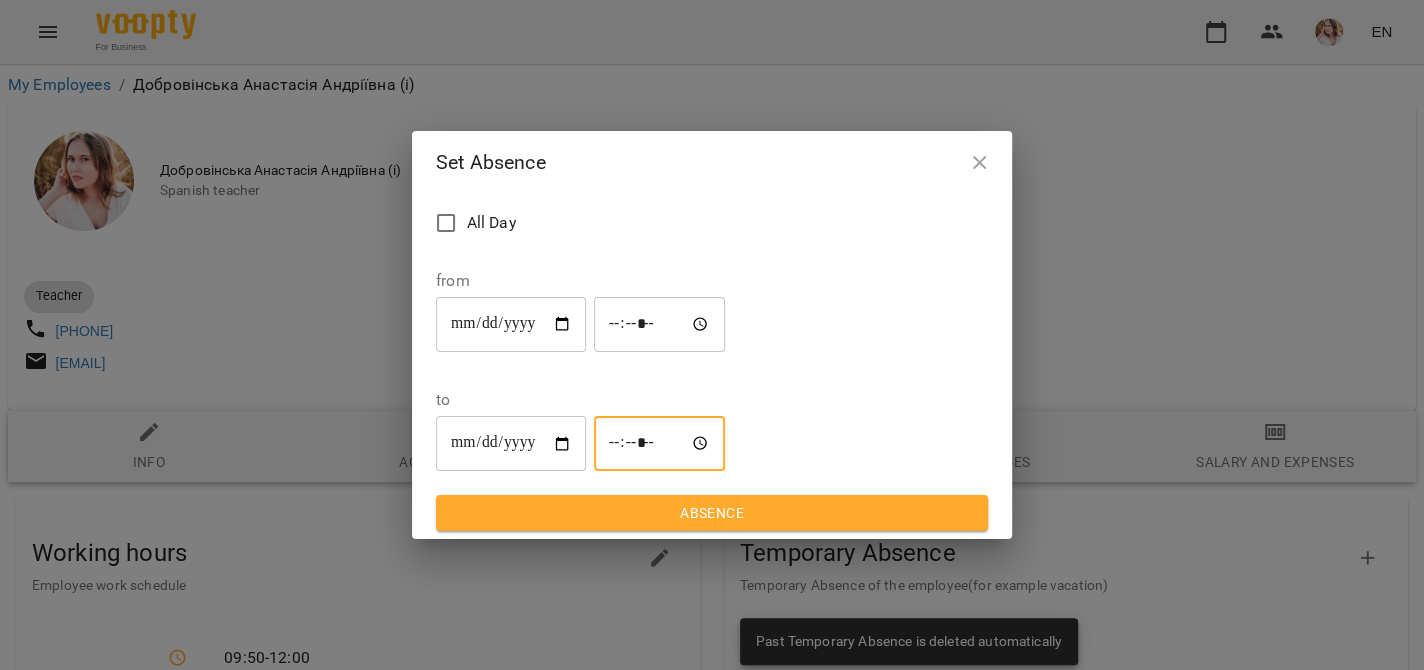 type on "*****" 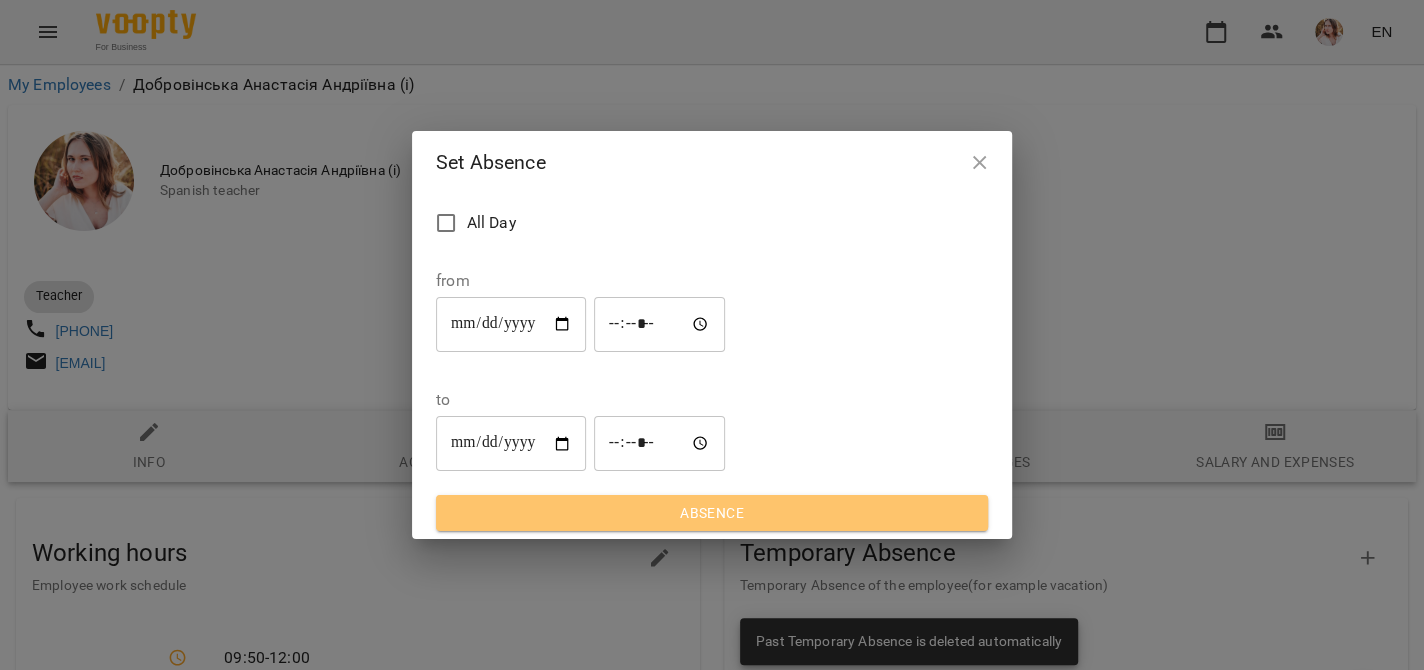click on "Absence" at bounding box center [712, 513] 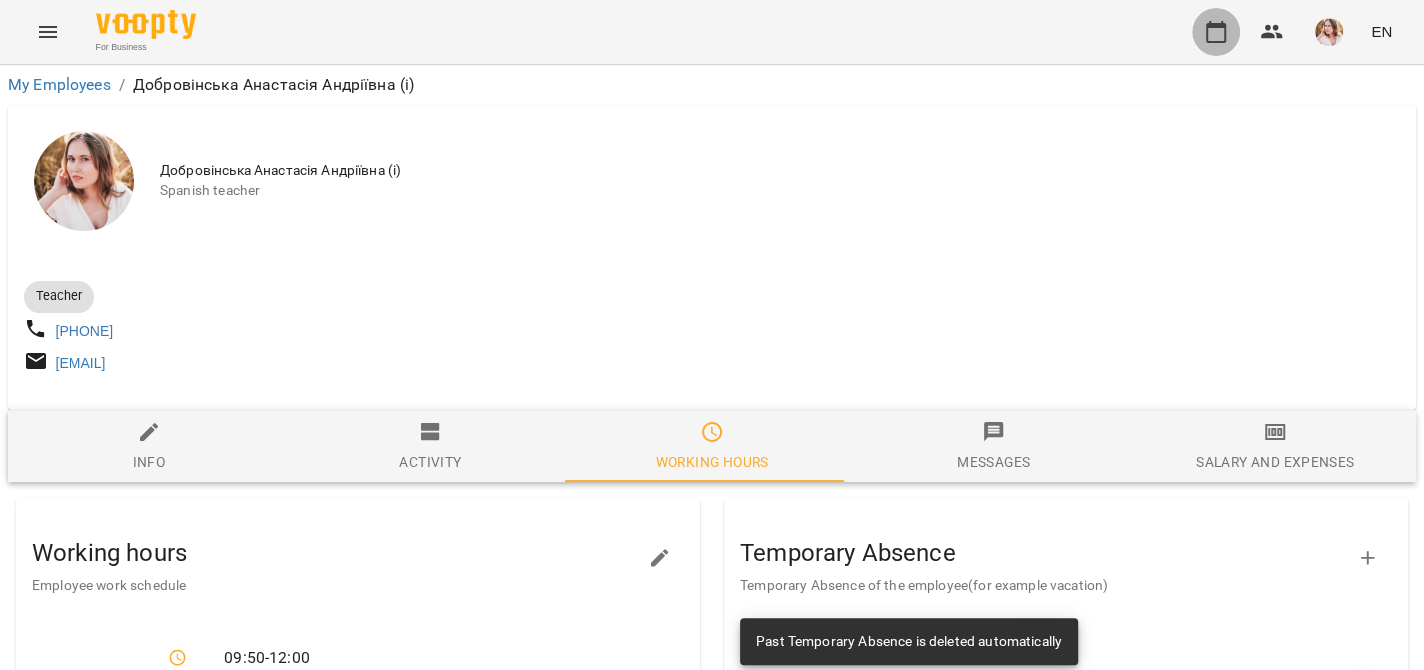 click at bounding box center [1216, 32] 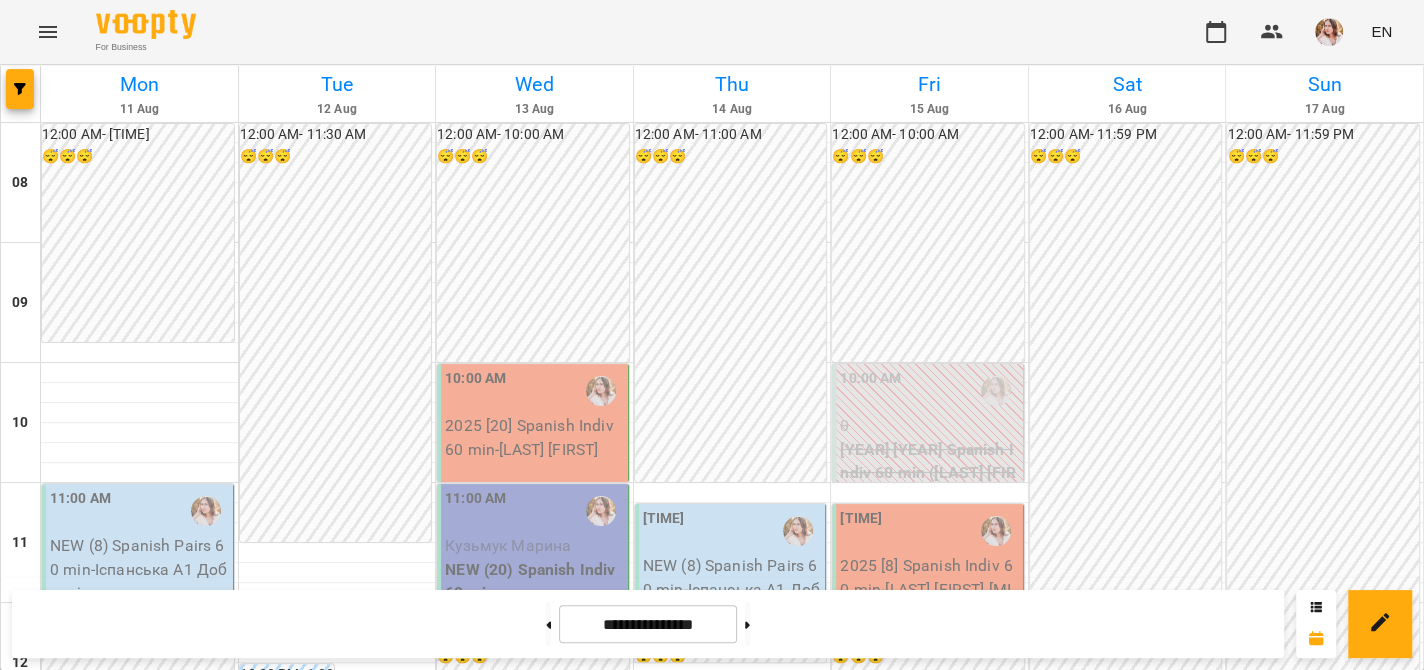 scroll, scrollTop: 600, scrollLeft: 0, axis: vertical 